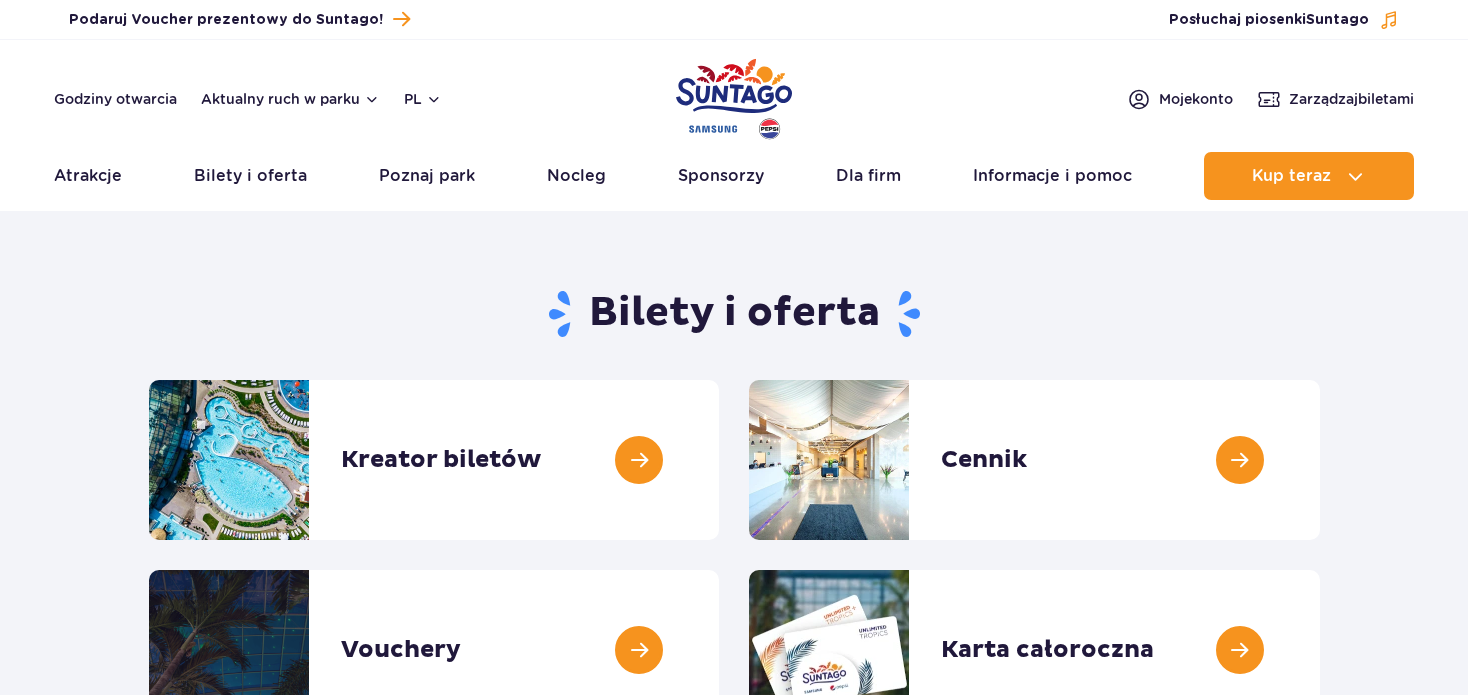 scroll, scrollTop: 0, scrollLeft: 0, axis: both 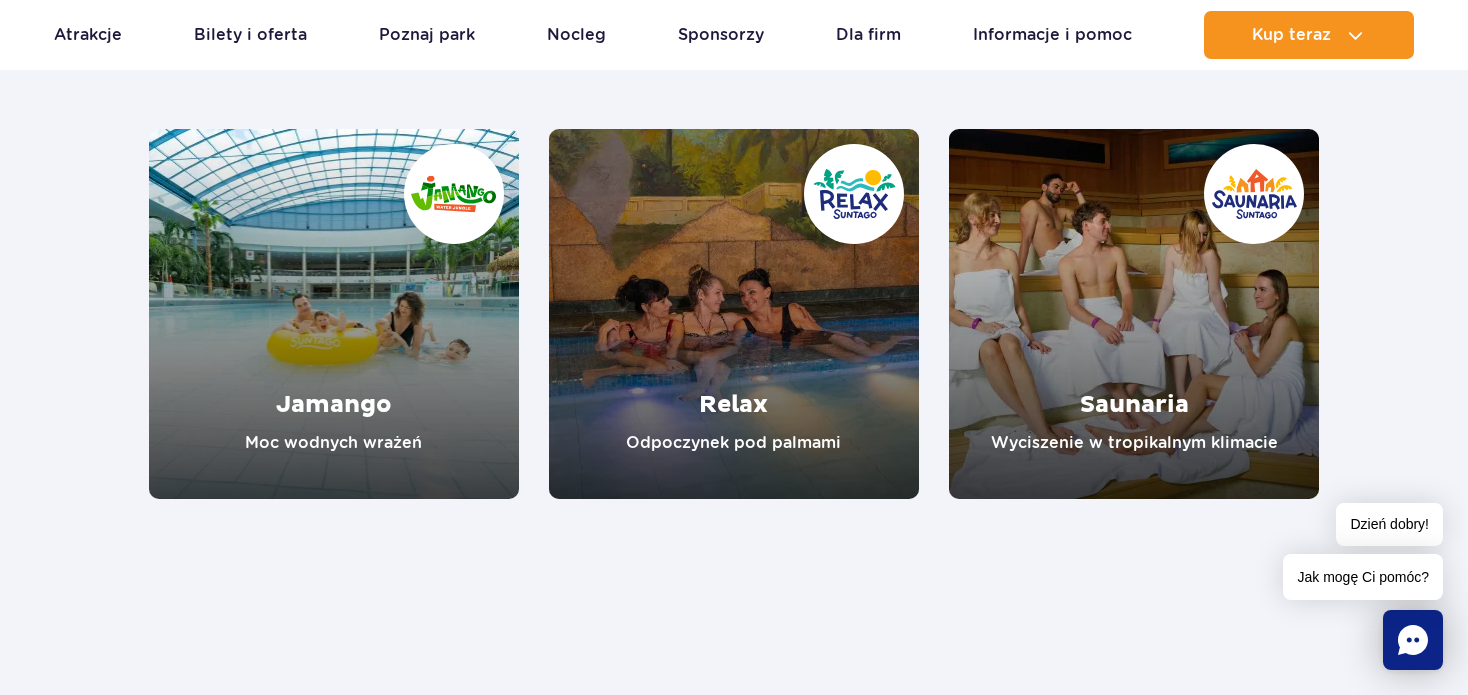 click at bounding box center (1134, 314) 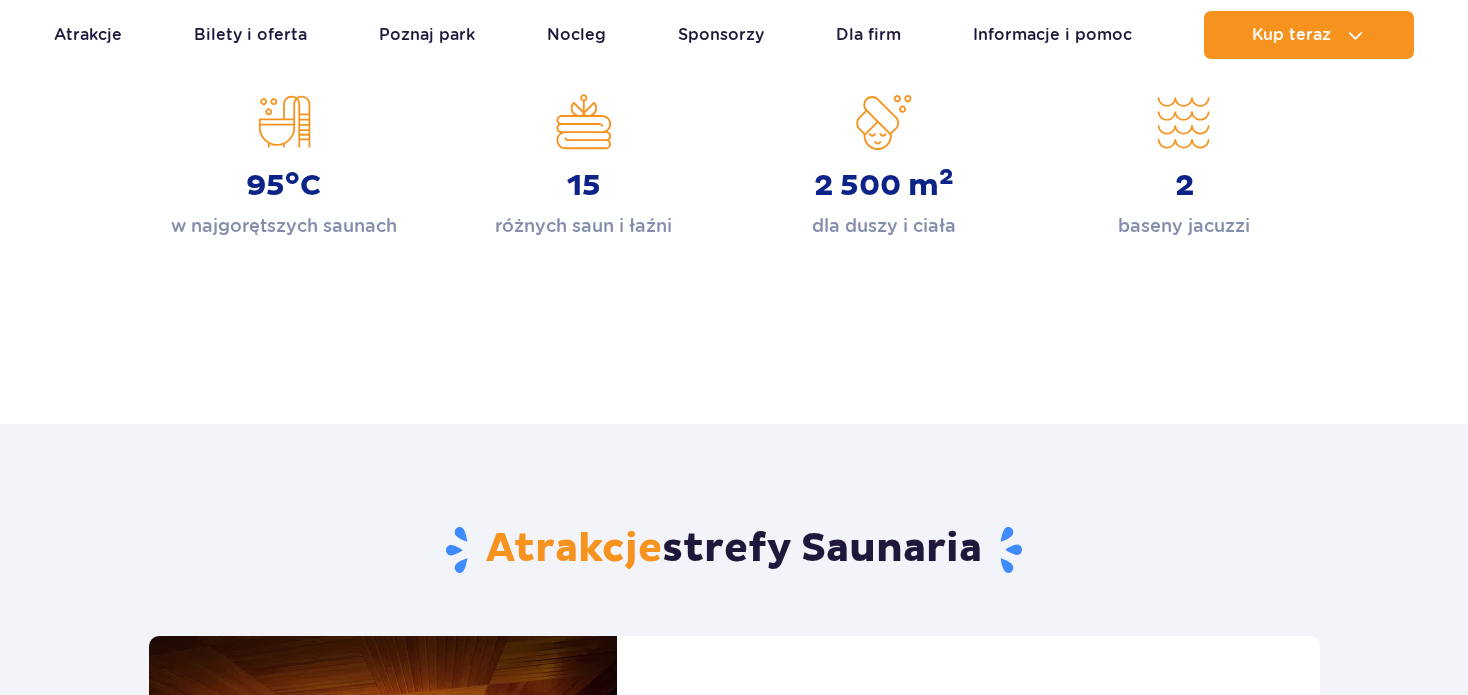scroll, scrollTop: 2098, scrollLeft: 0, axis: vertical 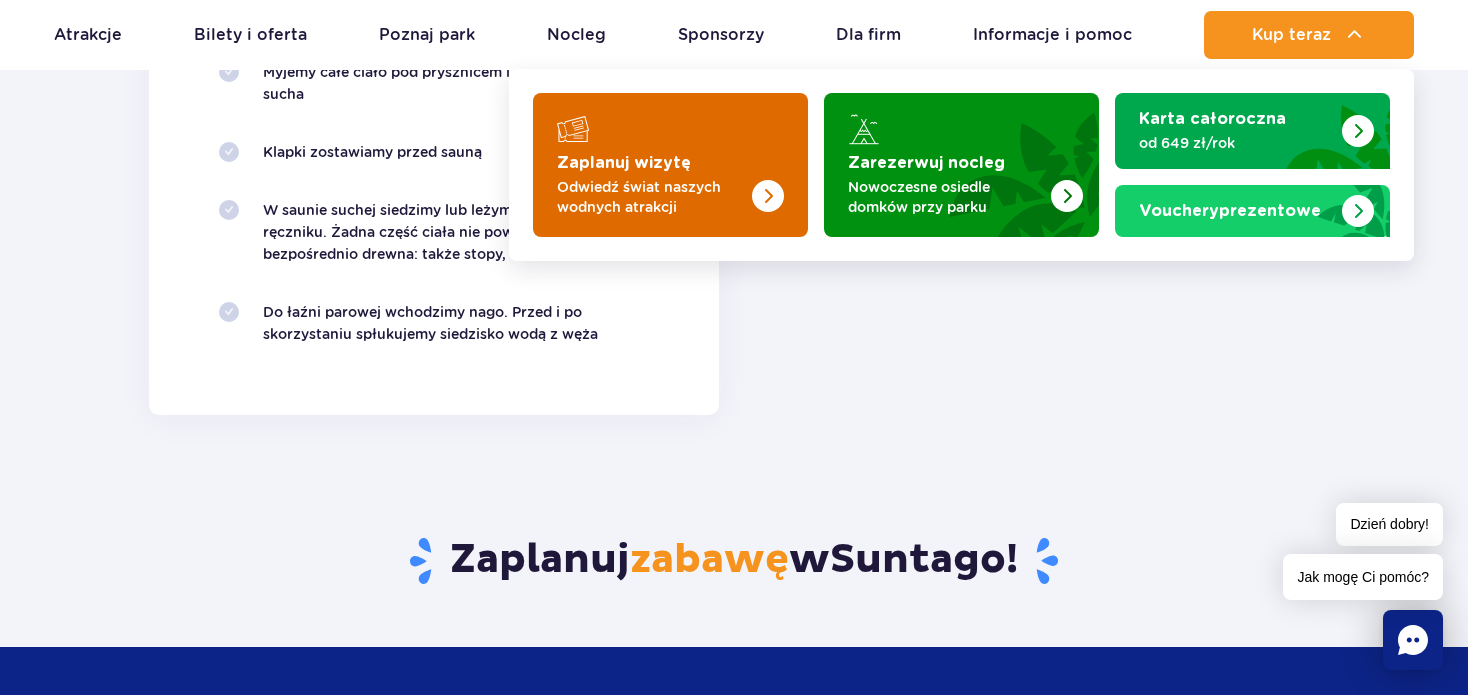 click at bounding box center [728, 159] 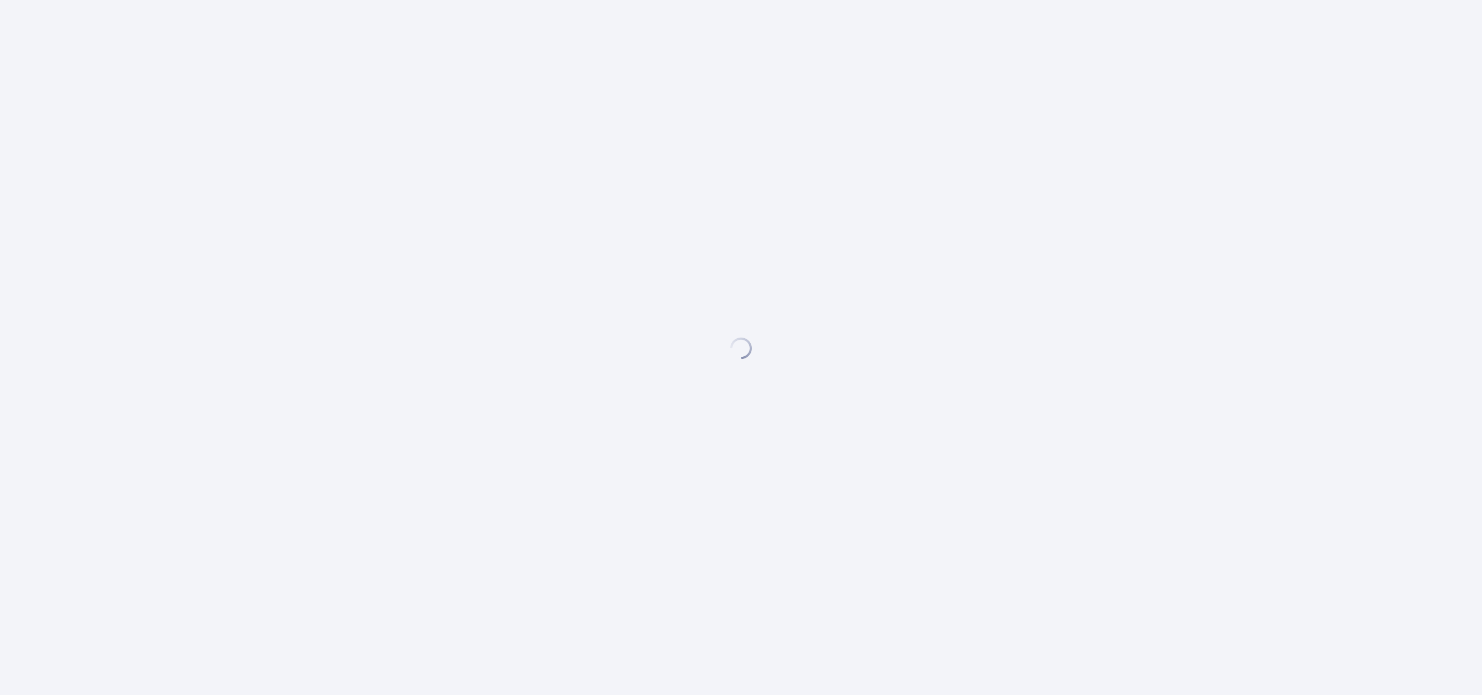 scroll, scrollTop: 0, scrollLeft: 0, axis: both 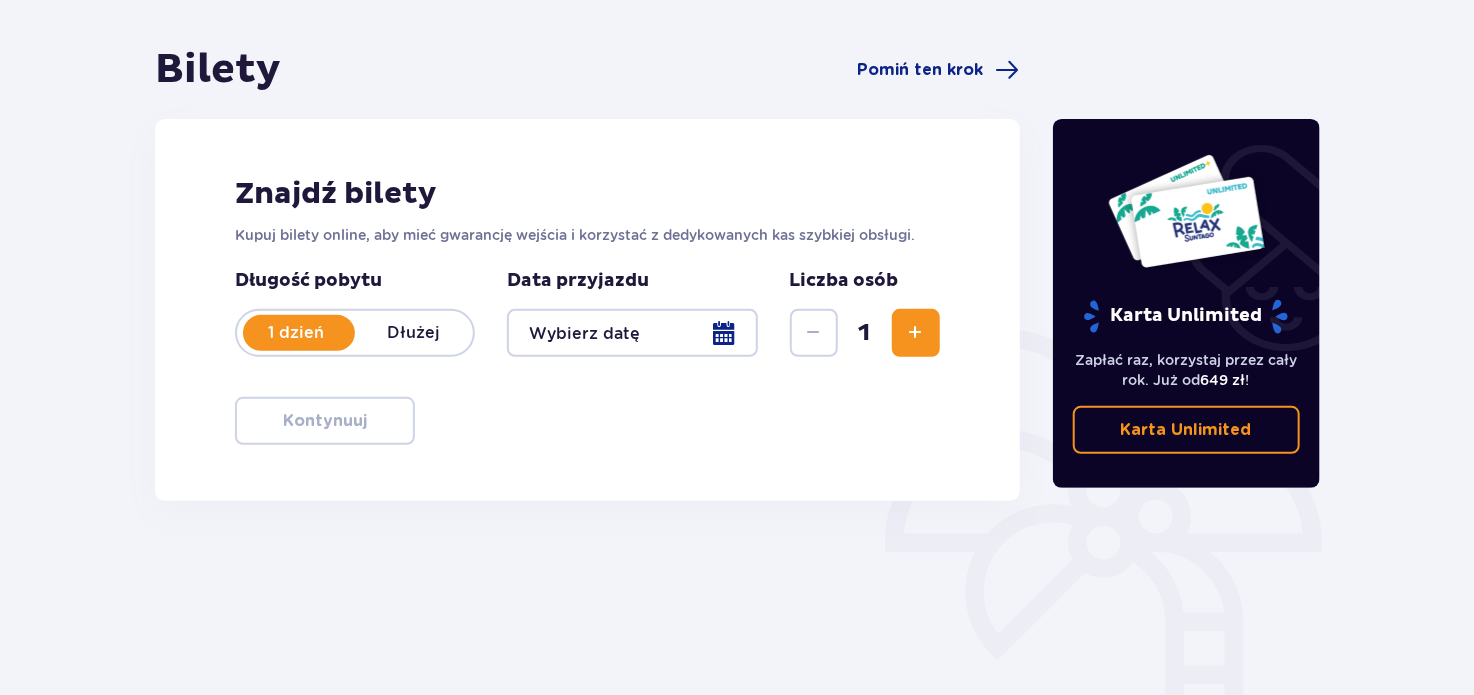 click at bounding box center (916, 333) 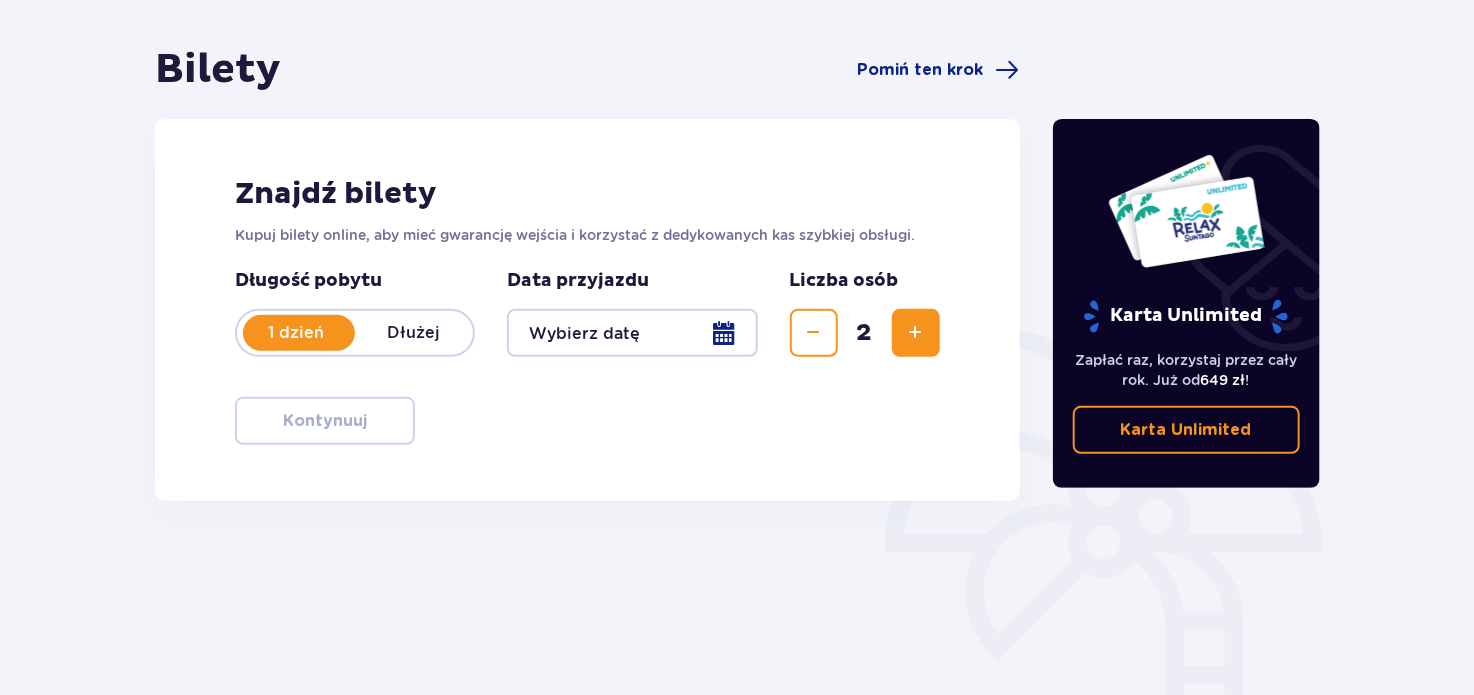 click at bounding box center (916, 333) 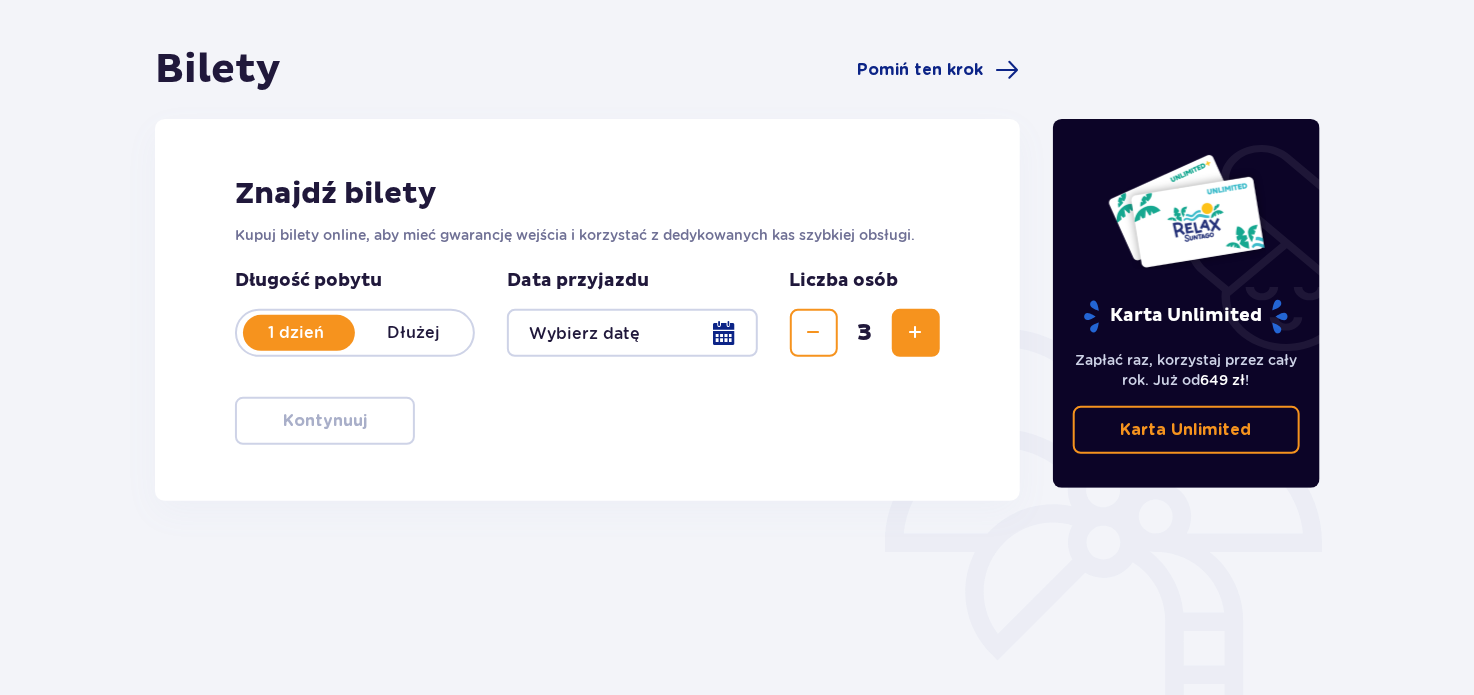 click at bounding box center (916, 333) 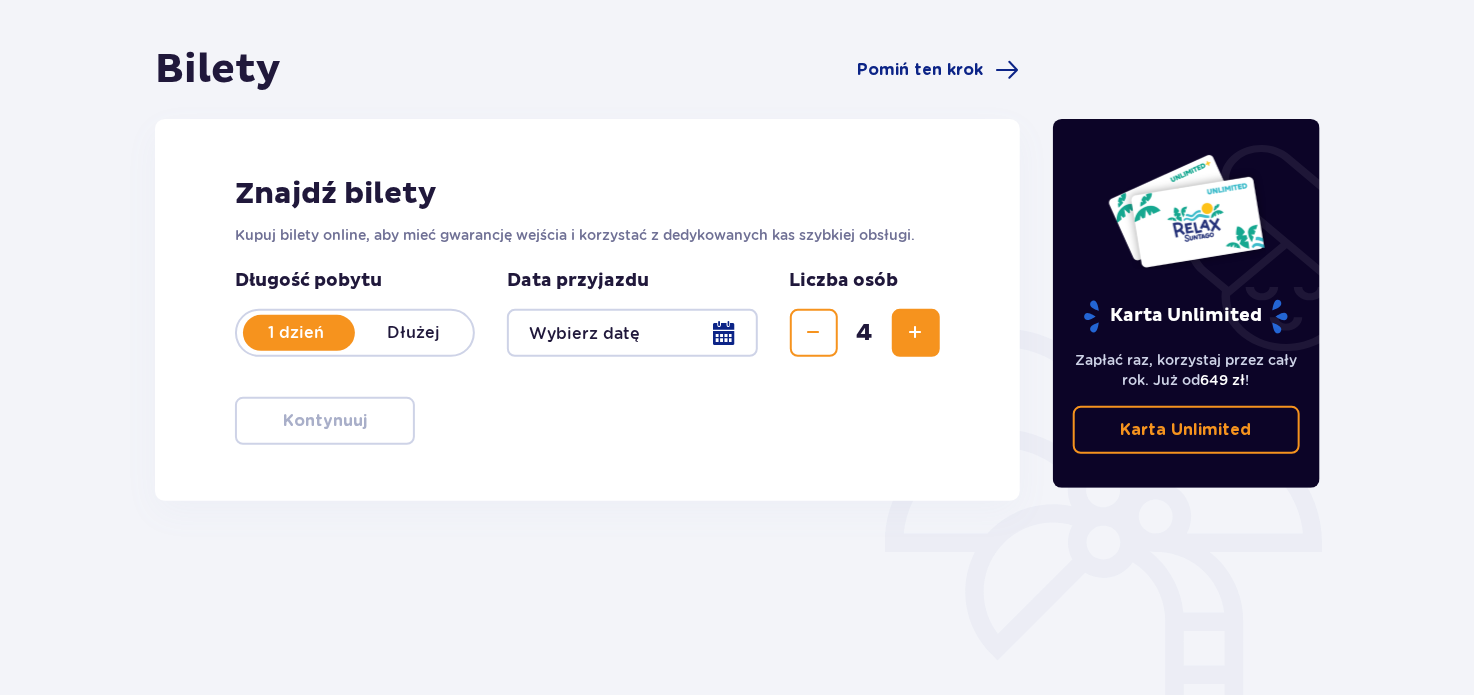 click at bounding box center [916, 333] 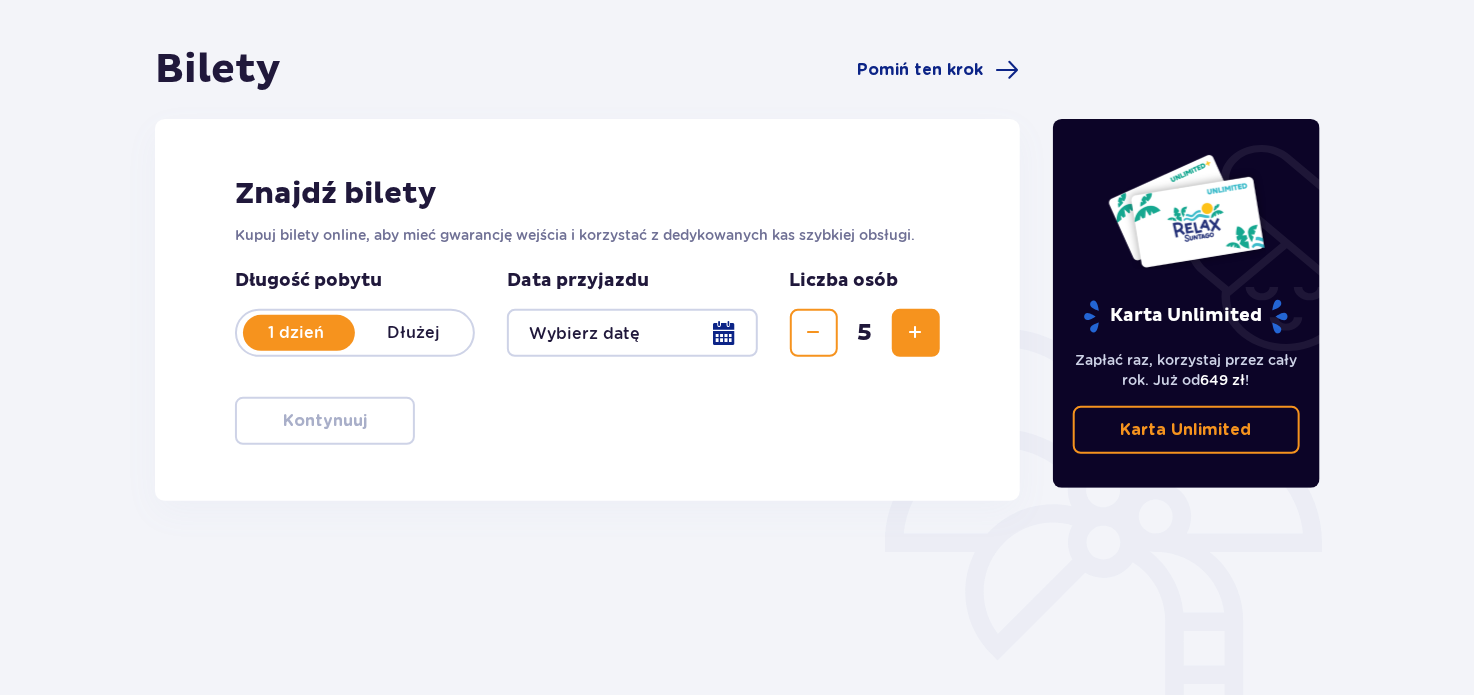click at bounding box center (916, 333) 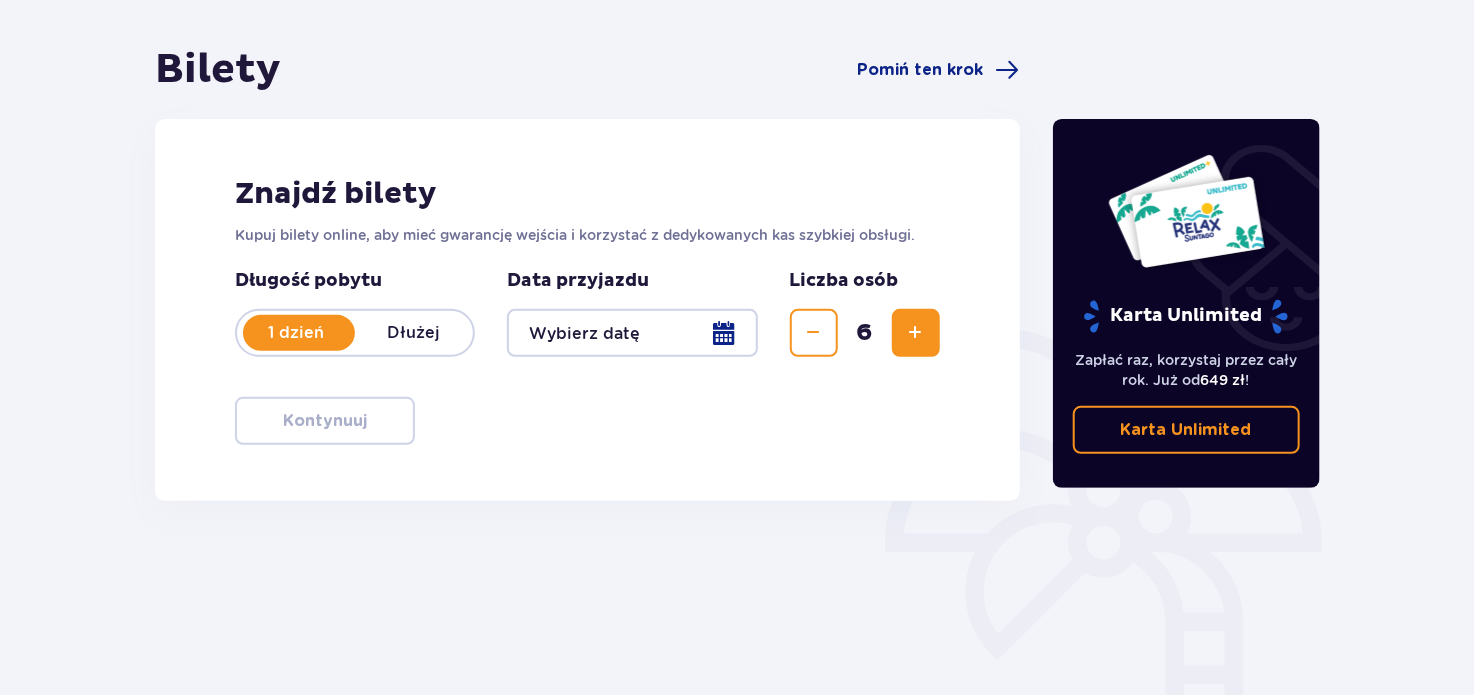 click at bounding box center [916, 333] 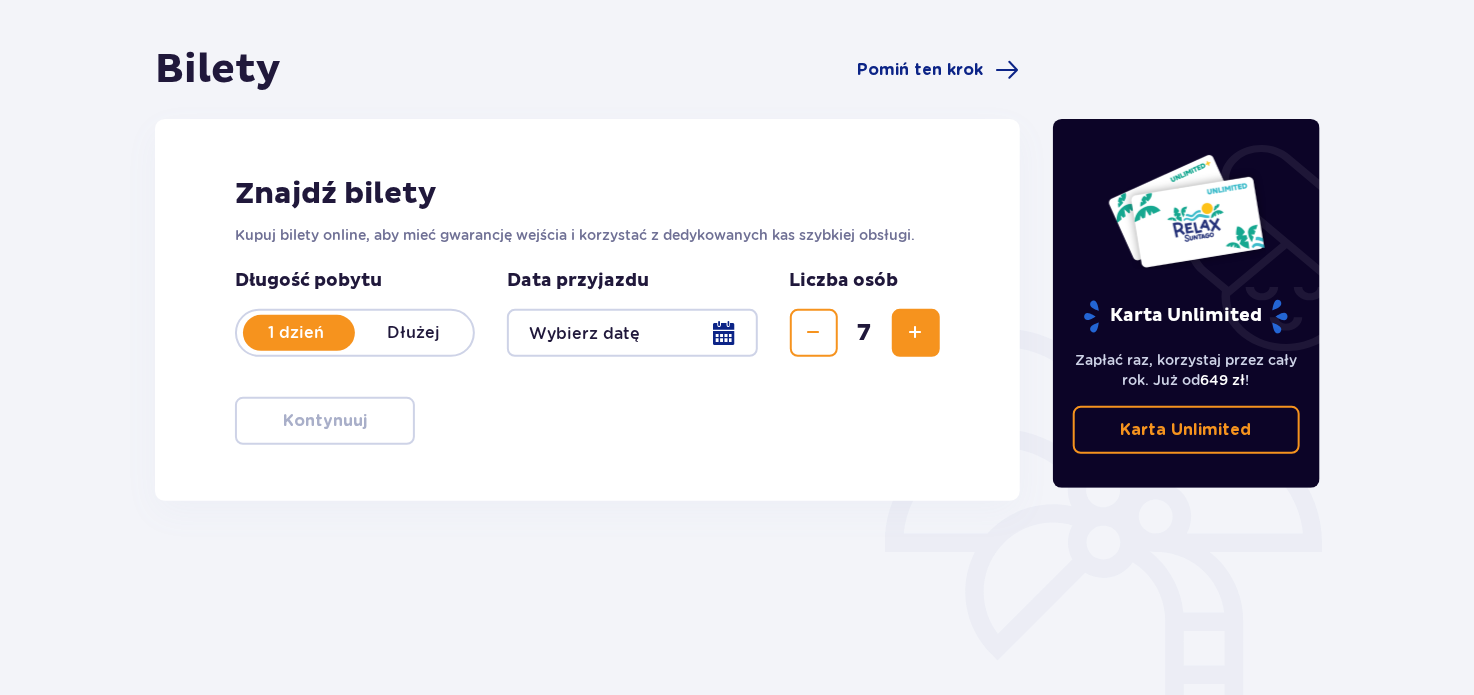 click at bounding box center (916, 333) 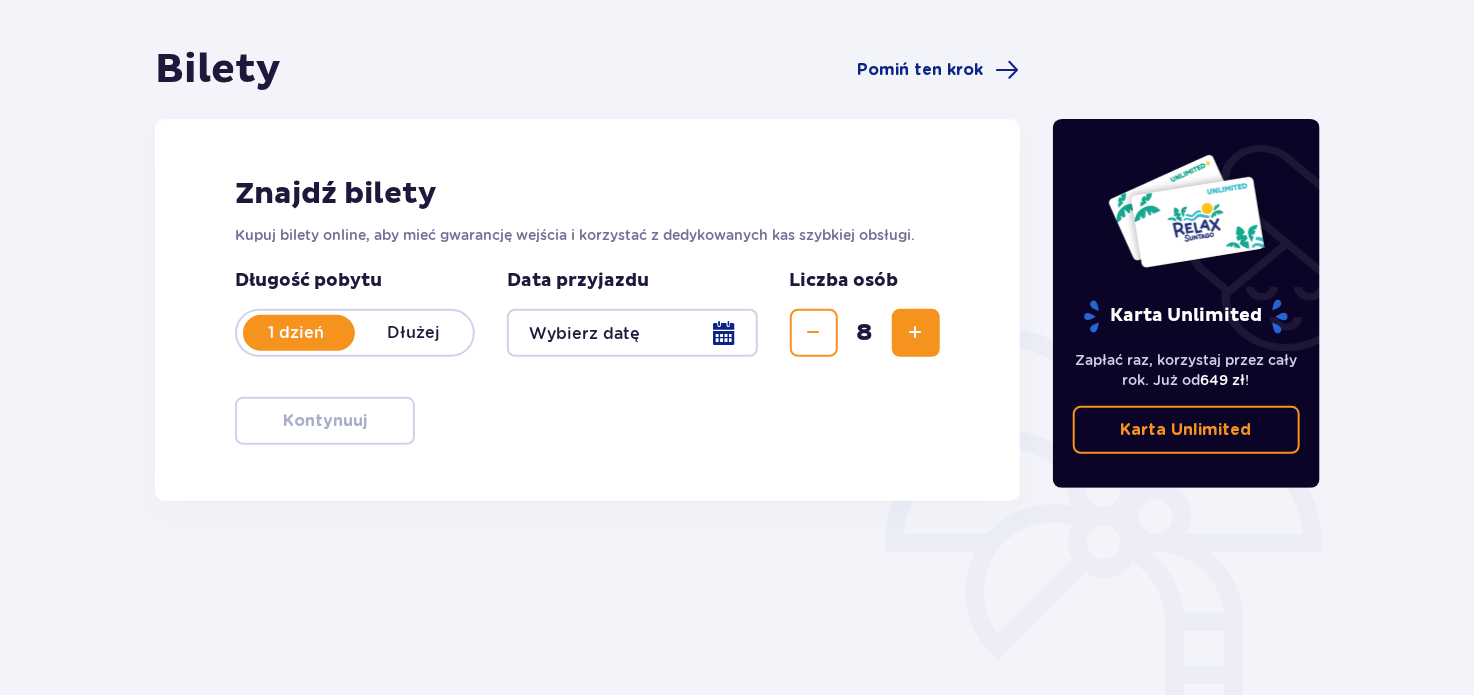 click at bounding box center [916, 333] 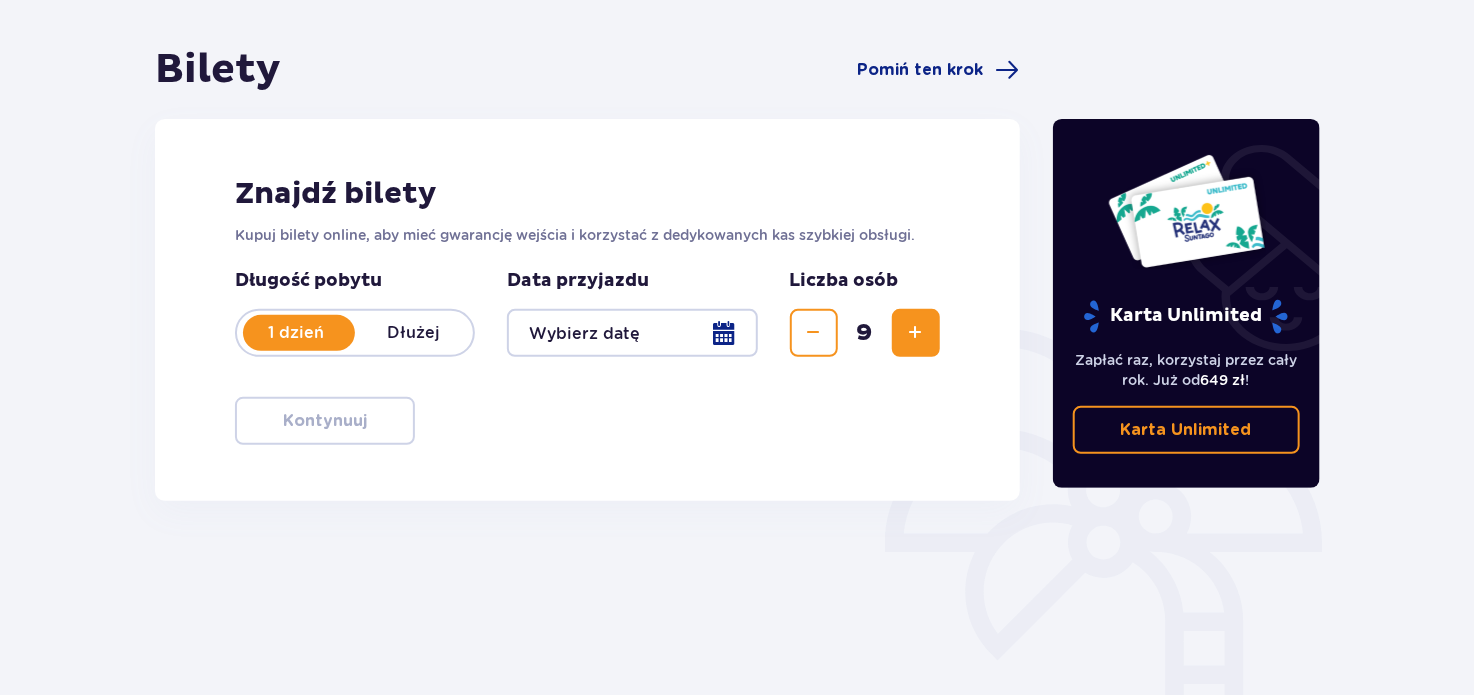 click at bounding box center (916, 333) 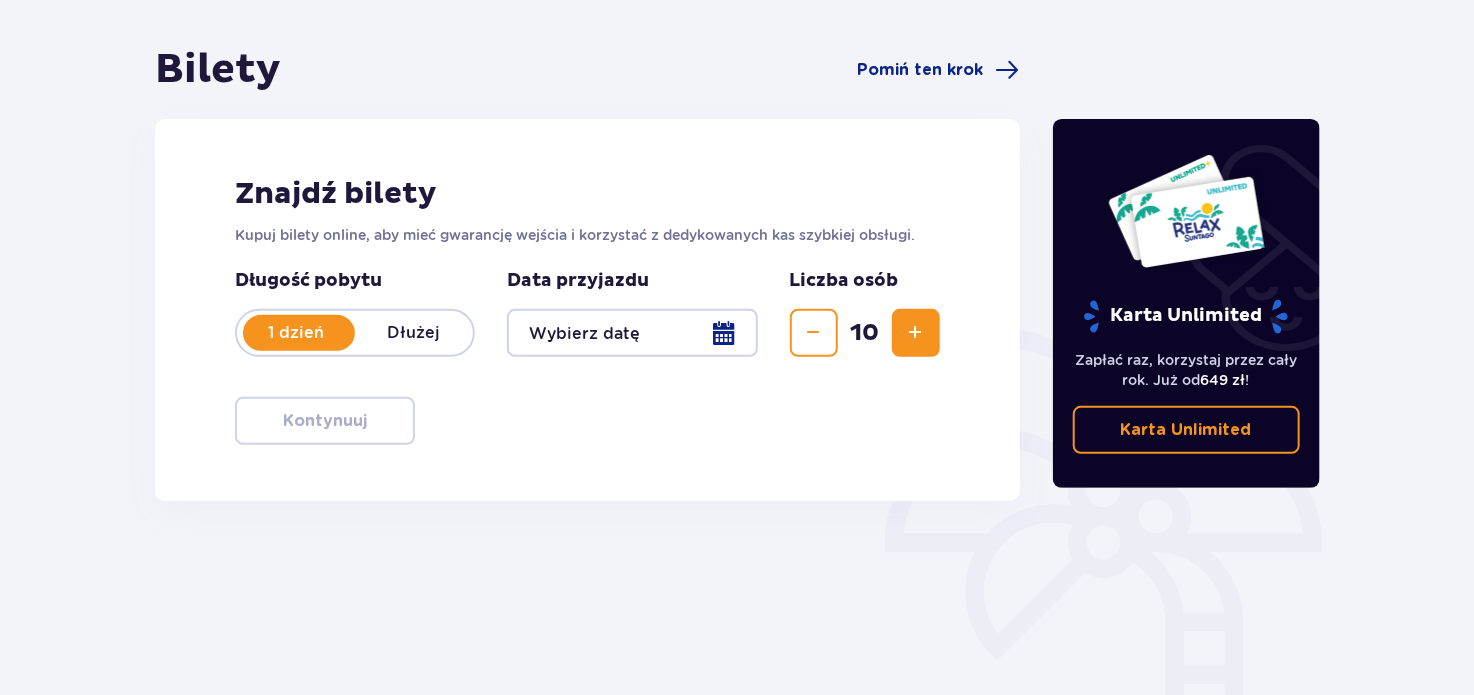 click at bounding box center (632, 333) 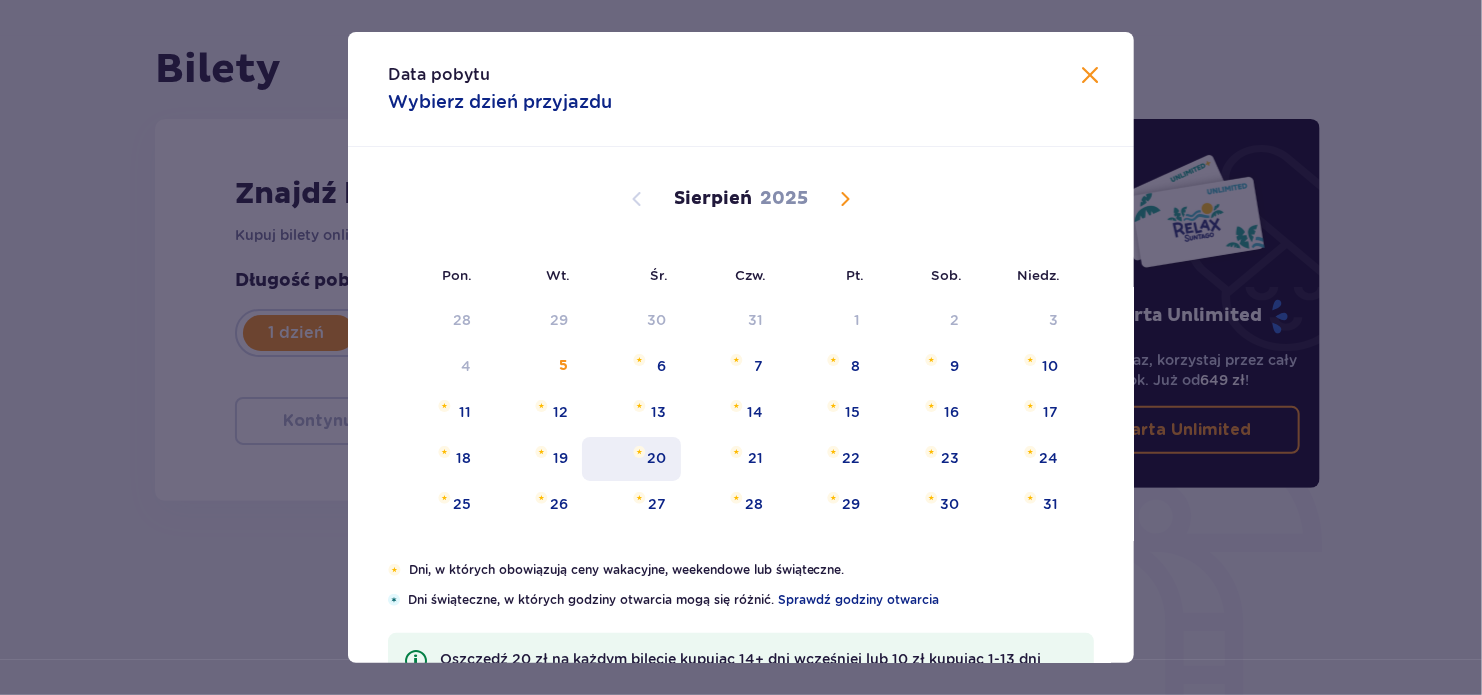 click on "20" at bounding box center [631, 459] 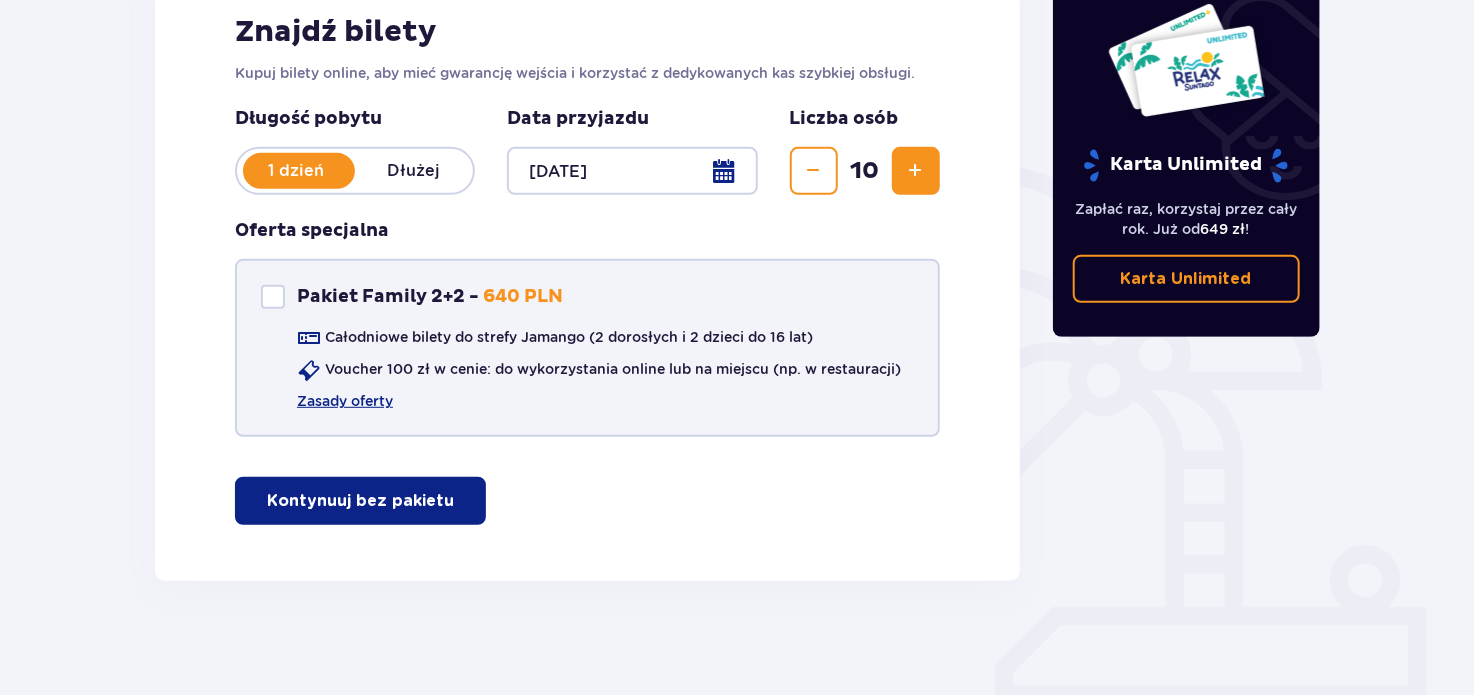 scroll, scrollTop: 334, scrollLeft: 0, axis: vertical 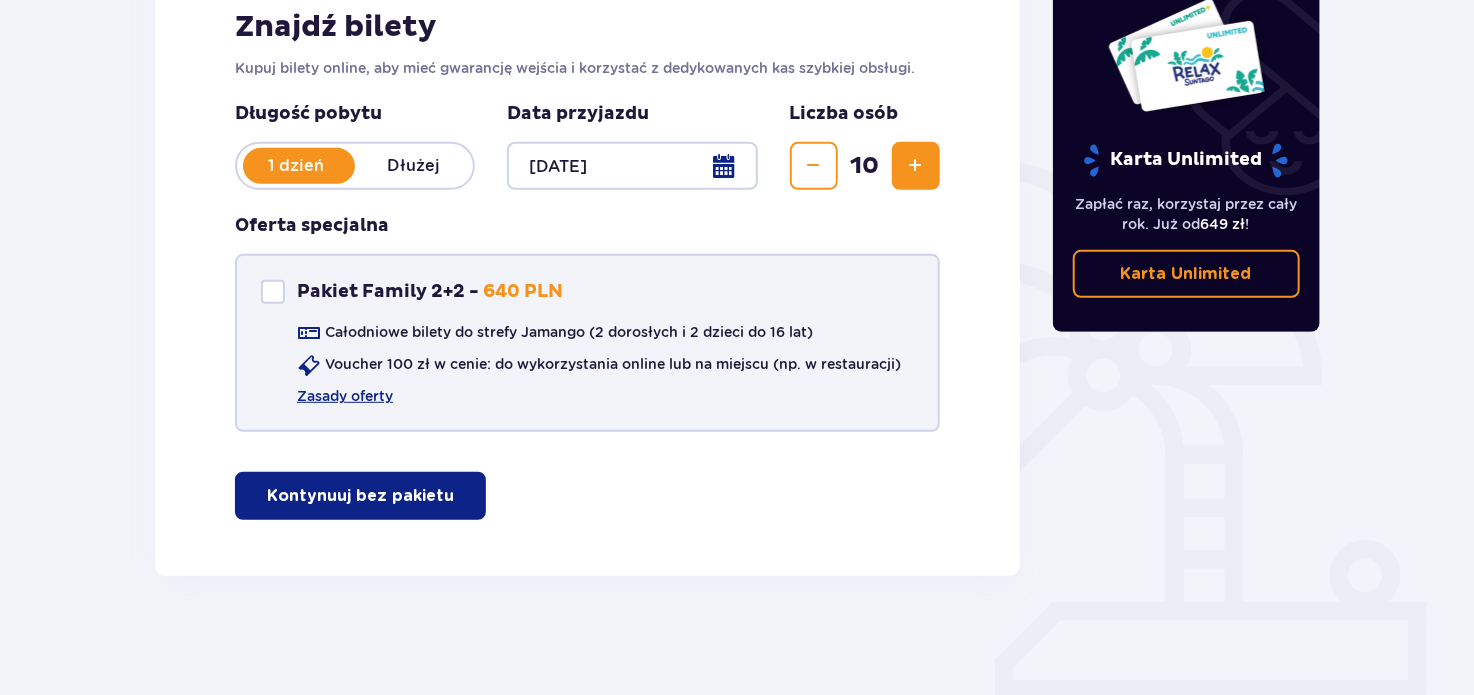 click on "Pakiet Family 2+2    -" at bounding box center (388, 292) 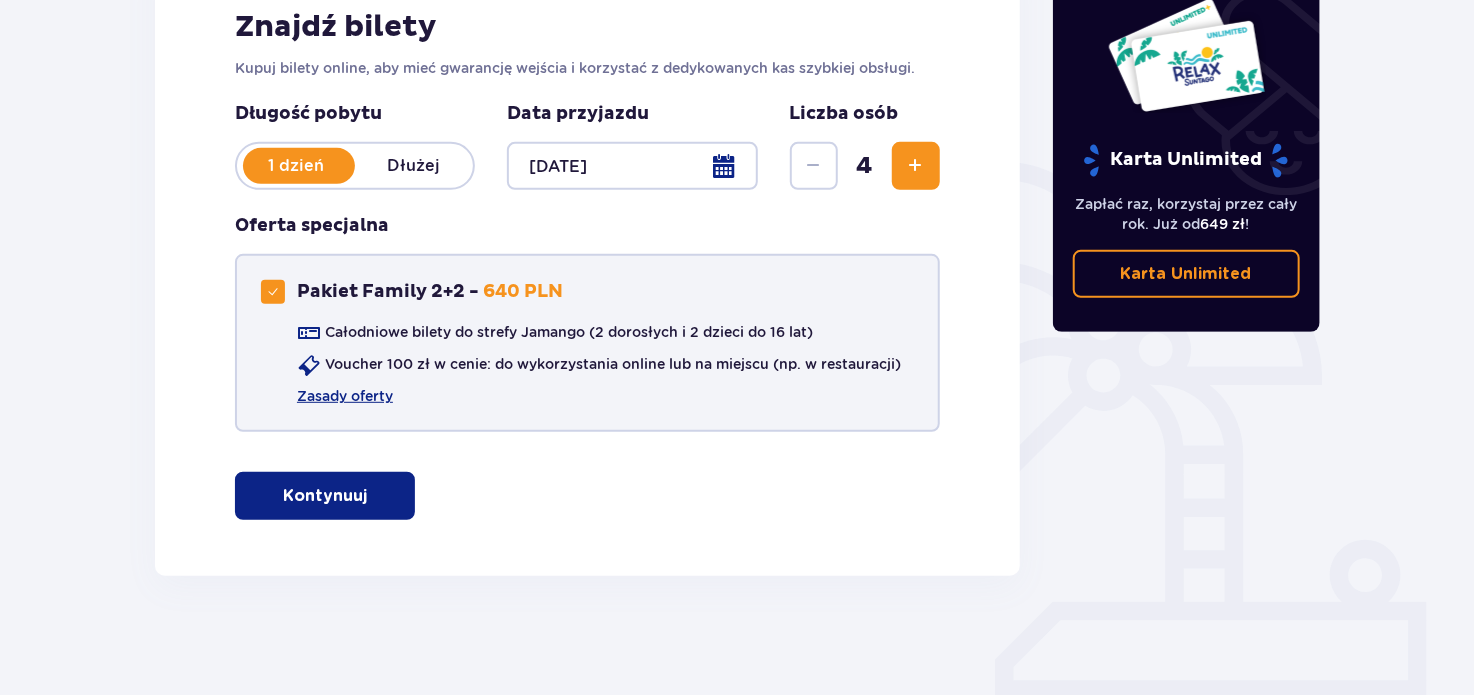 click on "Pakiet Family 2+2    -  640 PLN Całodniowe bilety do strefy Jamango (2 dorosłych i 2 dzieci do 16 lat) Voucher 100 zł w cenie: do wykorzystania online lub na miejscu (np. w restauracji) Zasady oferty" at bounding box center (587, 343) 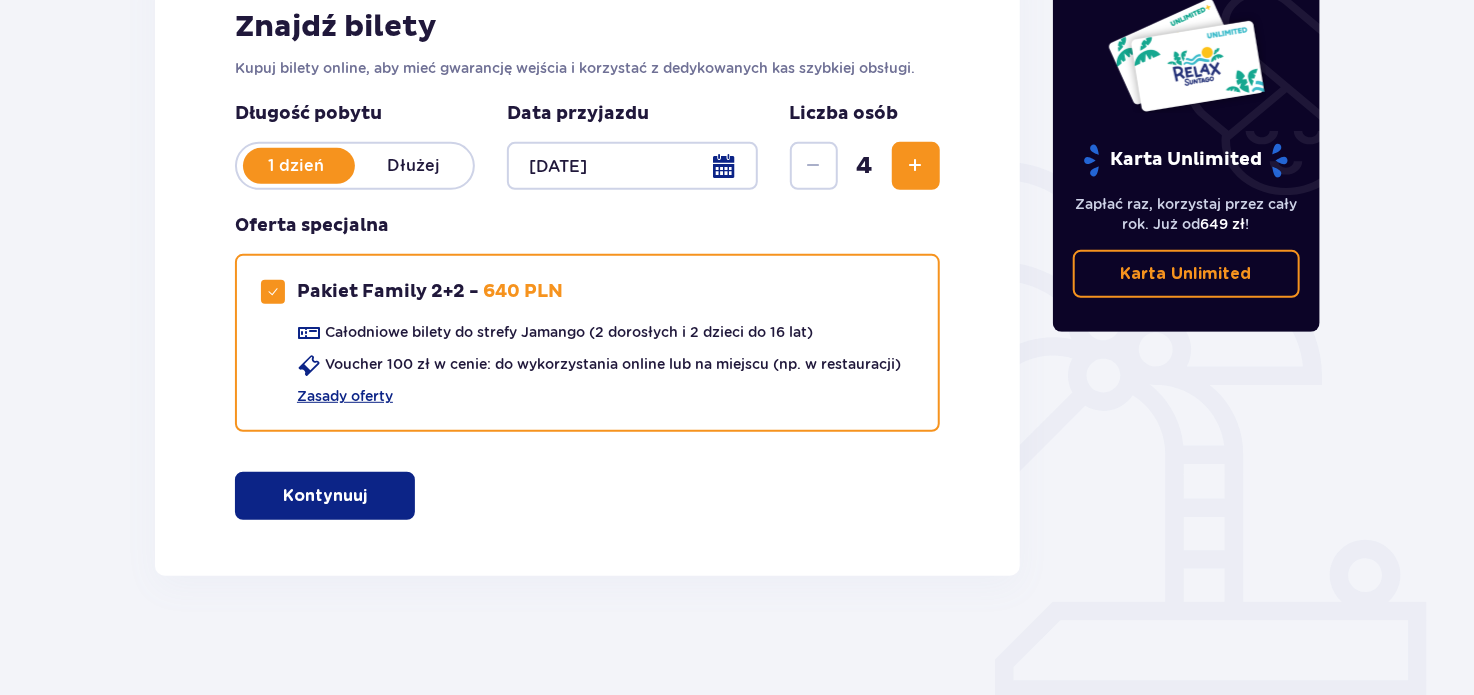 click at bounding box center [371, 496] 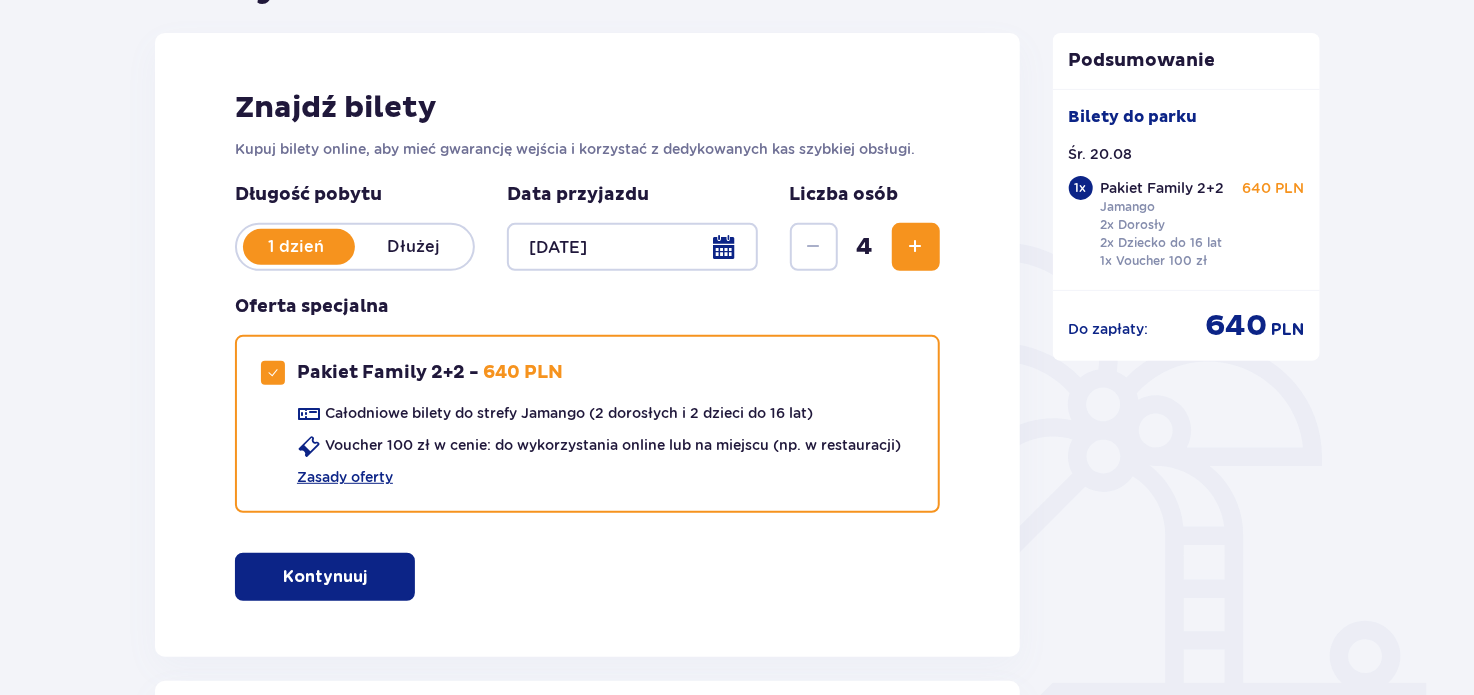 scroll, scrollTop: 252, scrollLeft: 0, axis: vertical 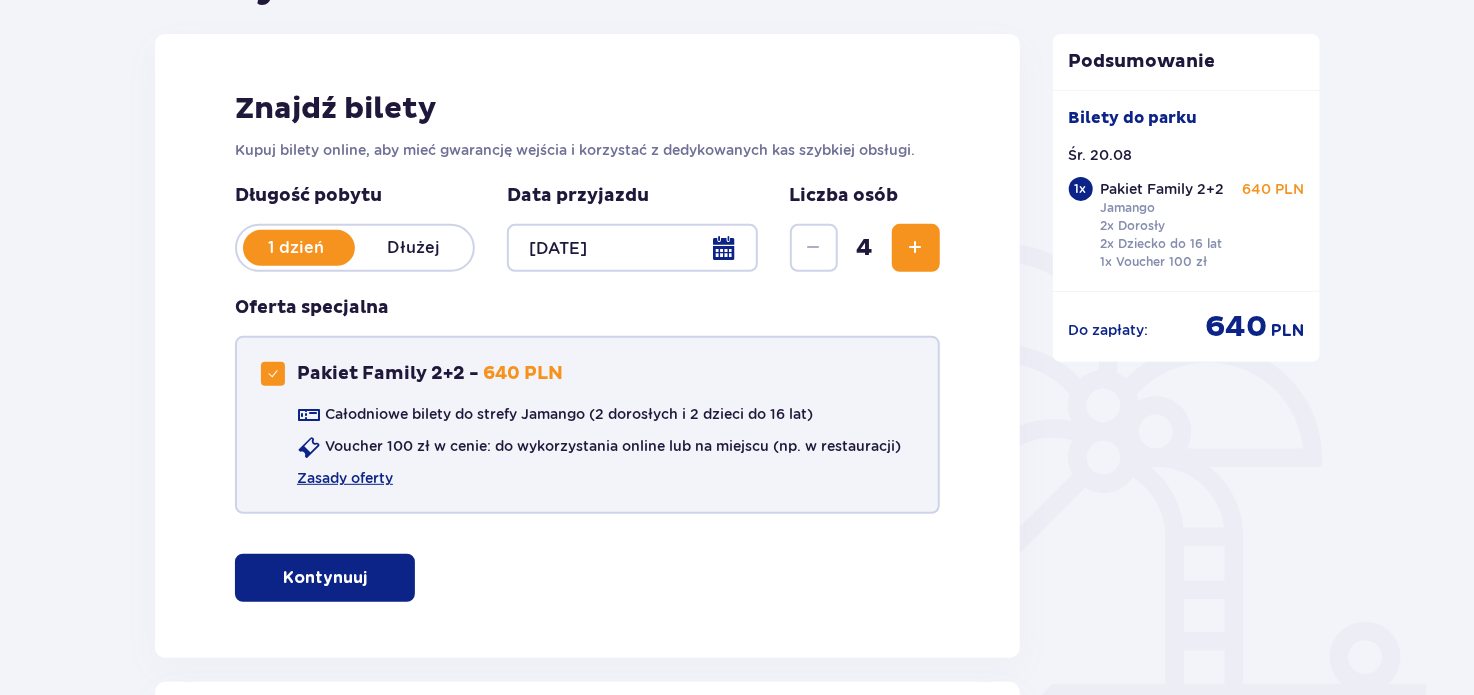 click at bounding box center (273, 374) 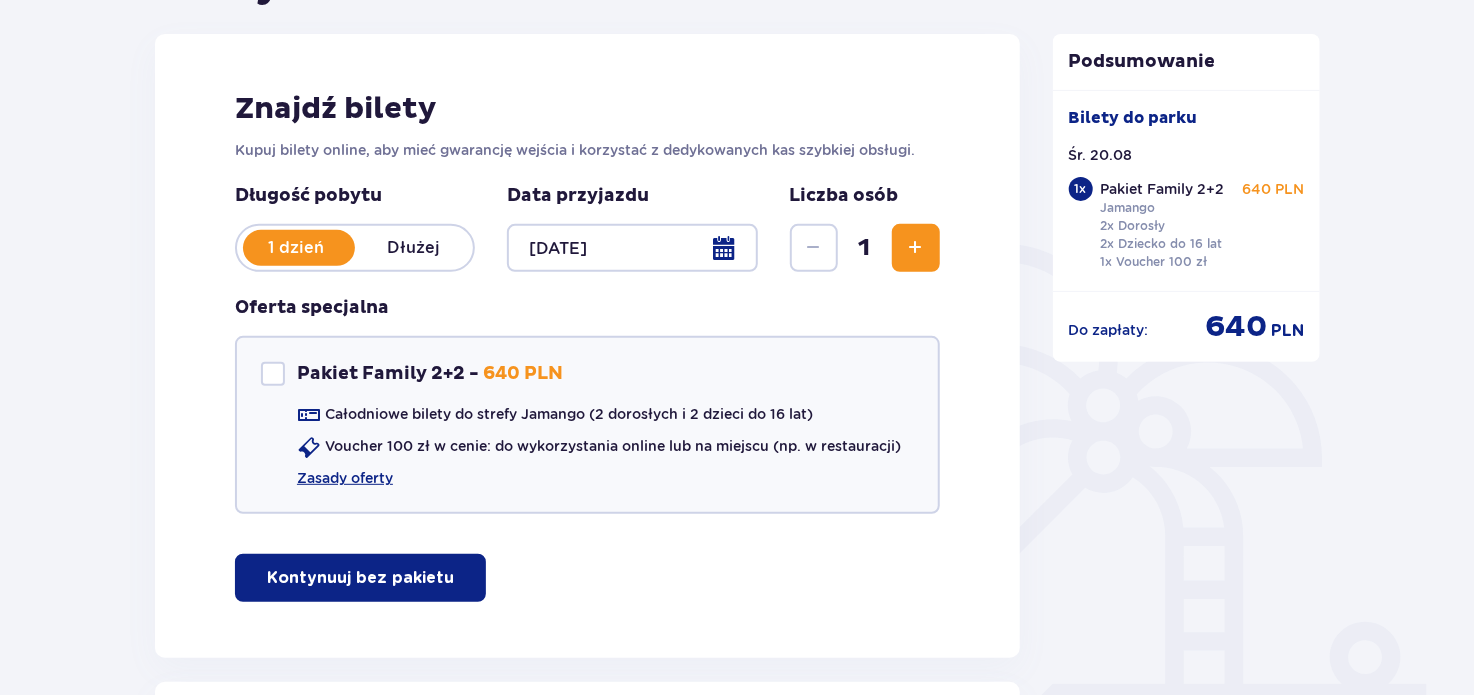 click on "Kontynuuj bez pakietu" at bounding box center [360, 578] 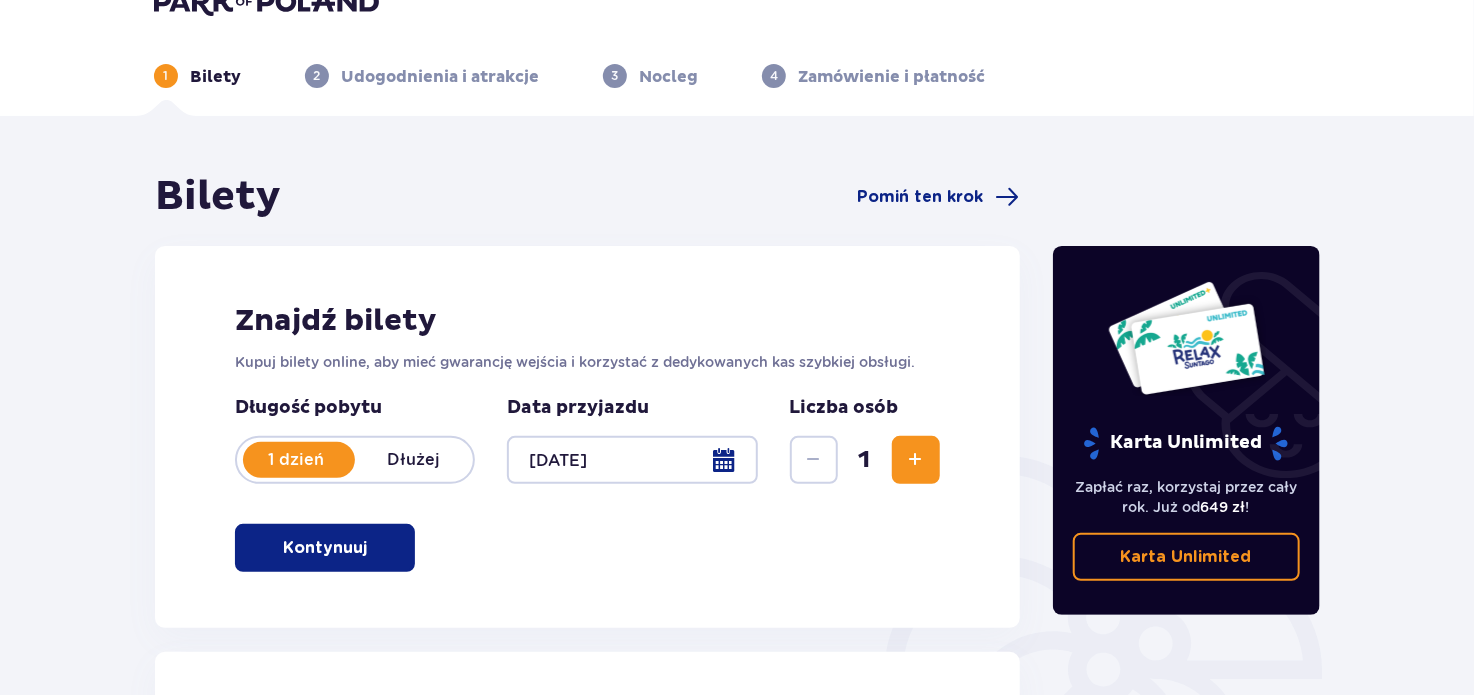scroll, scrollTop: 57, scrollLeft: 0, axis: vertical 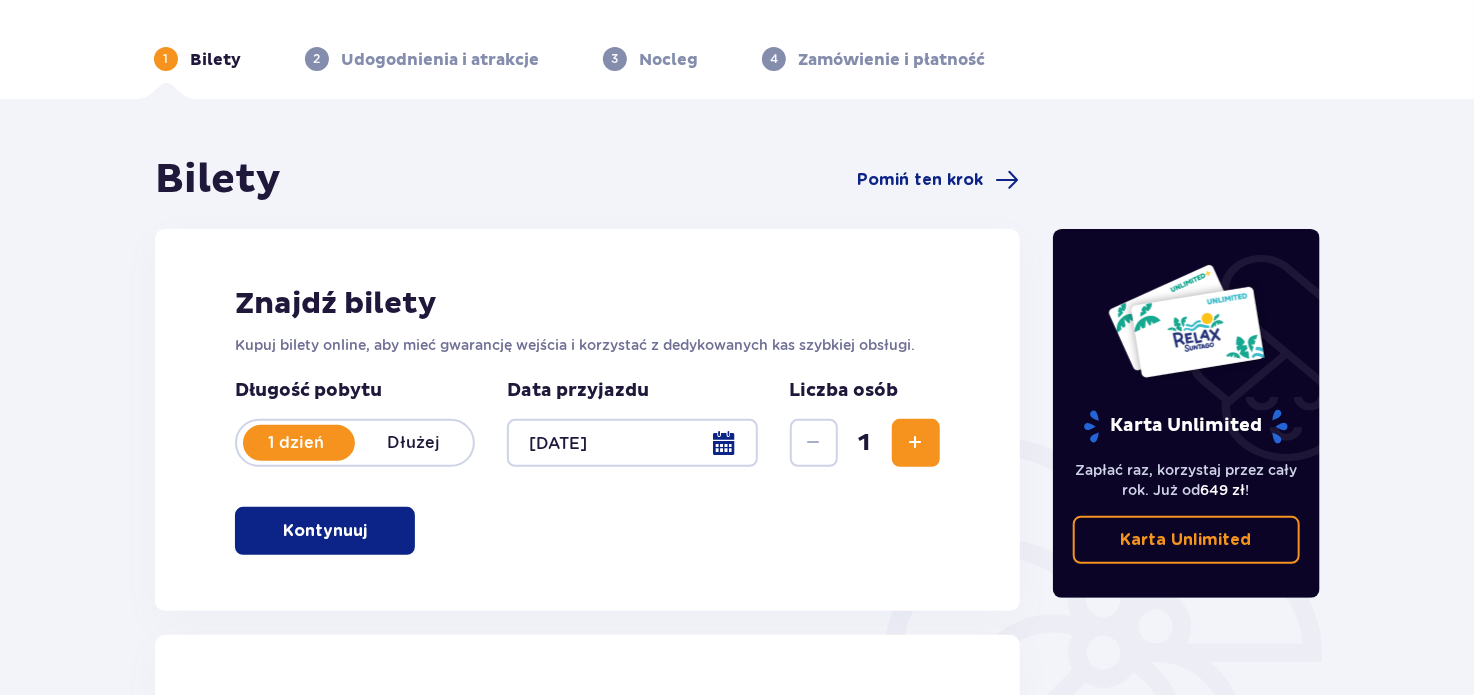 click at bounding box center (916, 443) 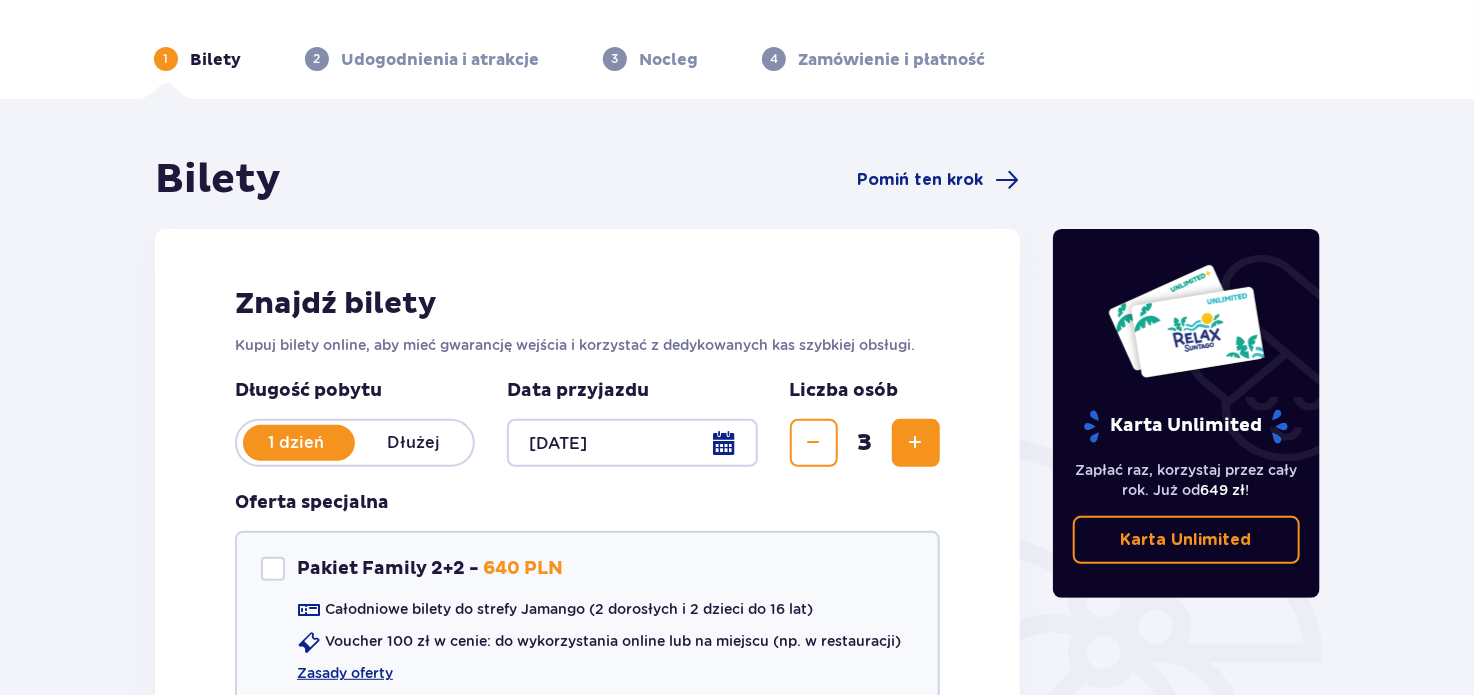 click at bounding box center (916, 443) 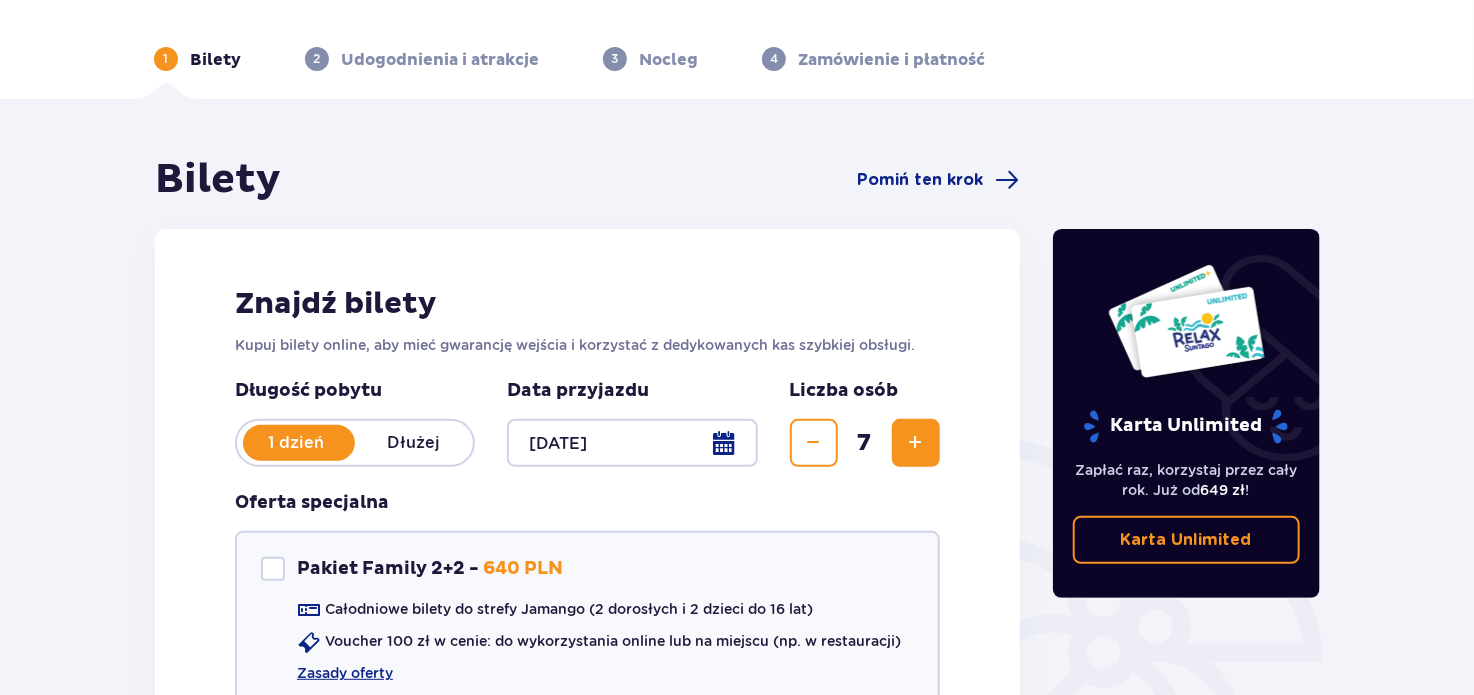 click at bounding box center (916, 443) 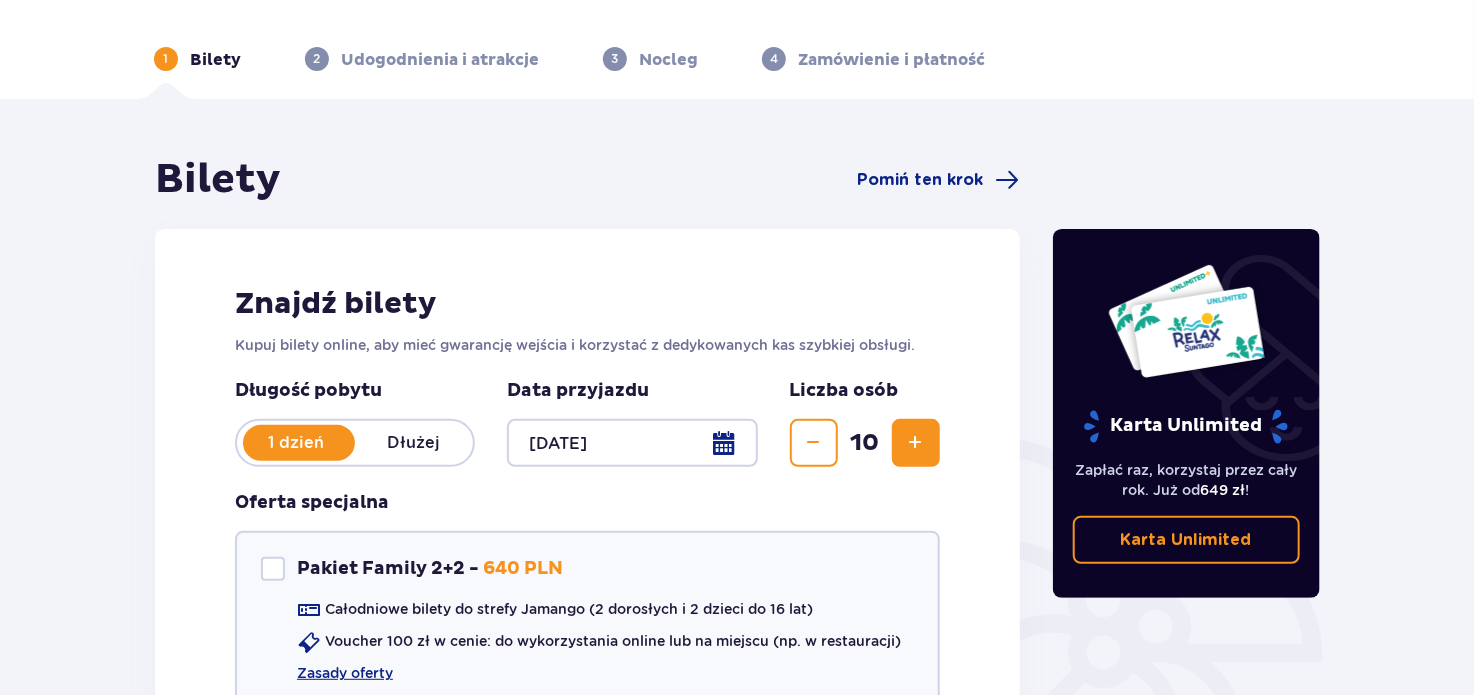 click at bounding box center (916, 443) 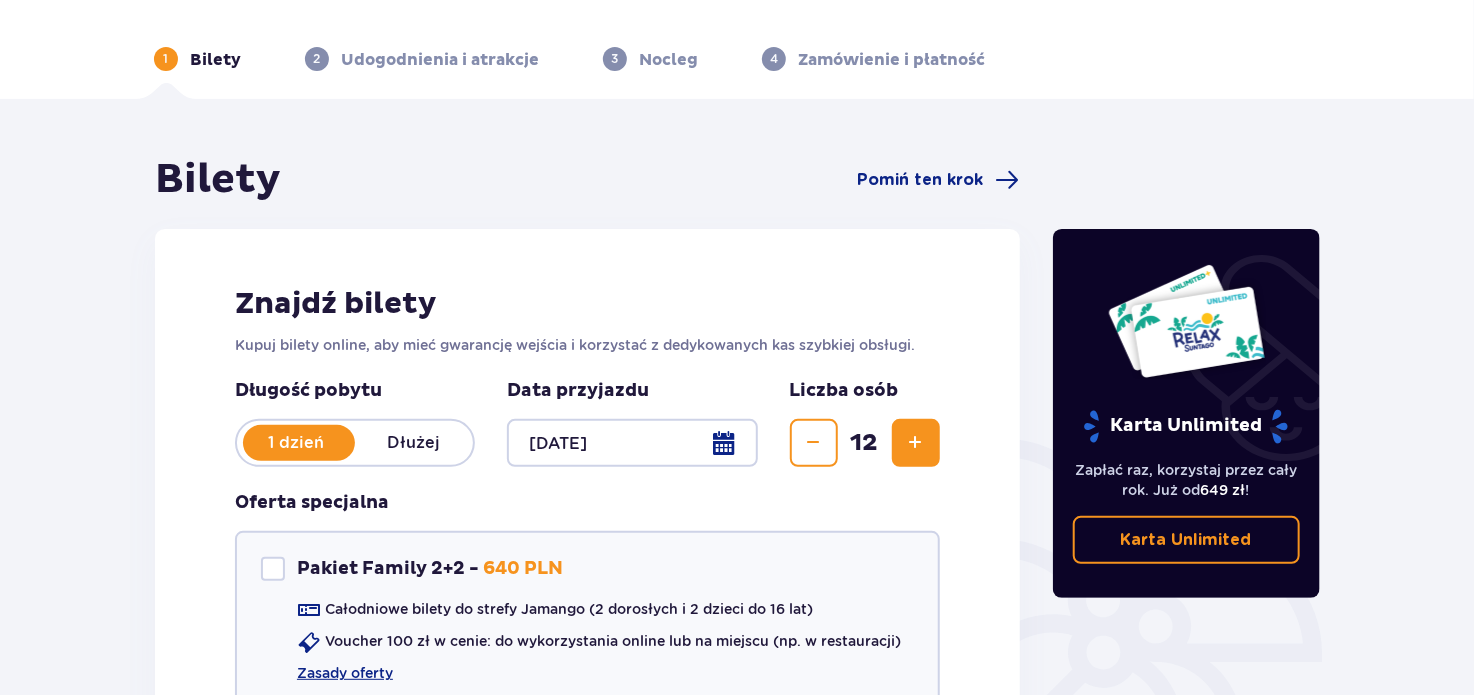 click at bounding box center [916, 443] 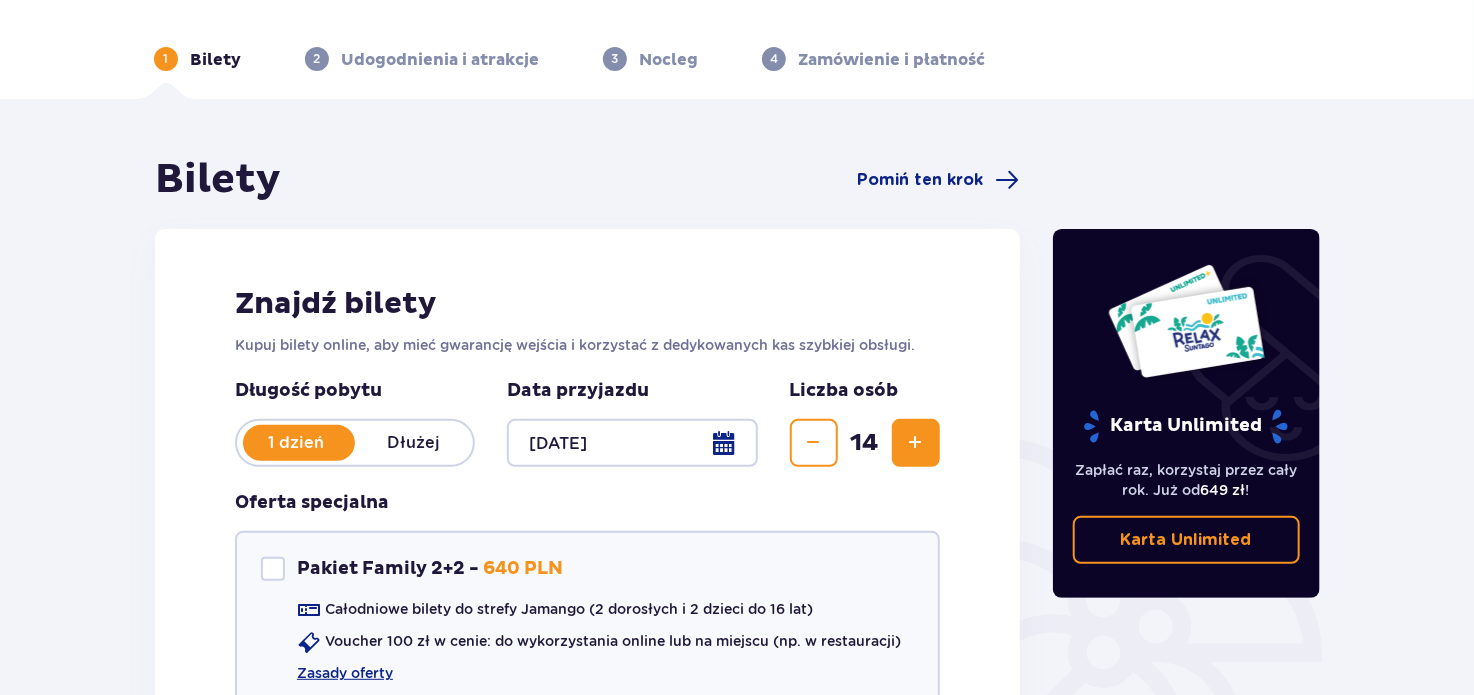 click at bounding box center (916, 443) 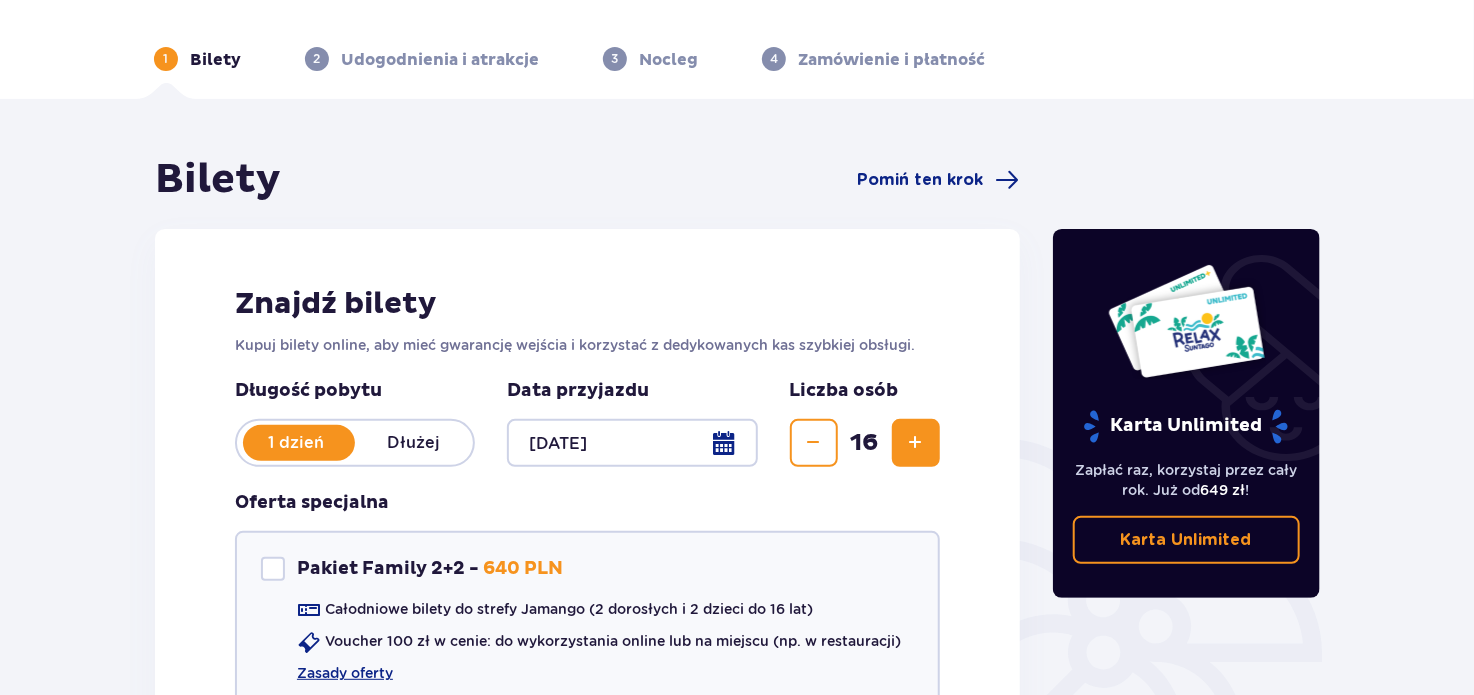 click at bounding box center [916, 443] 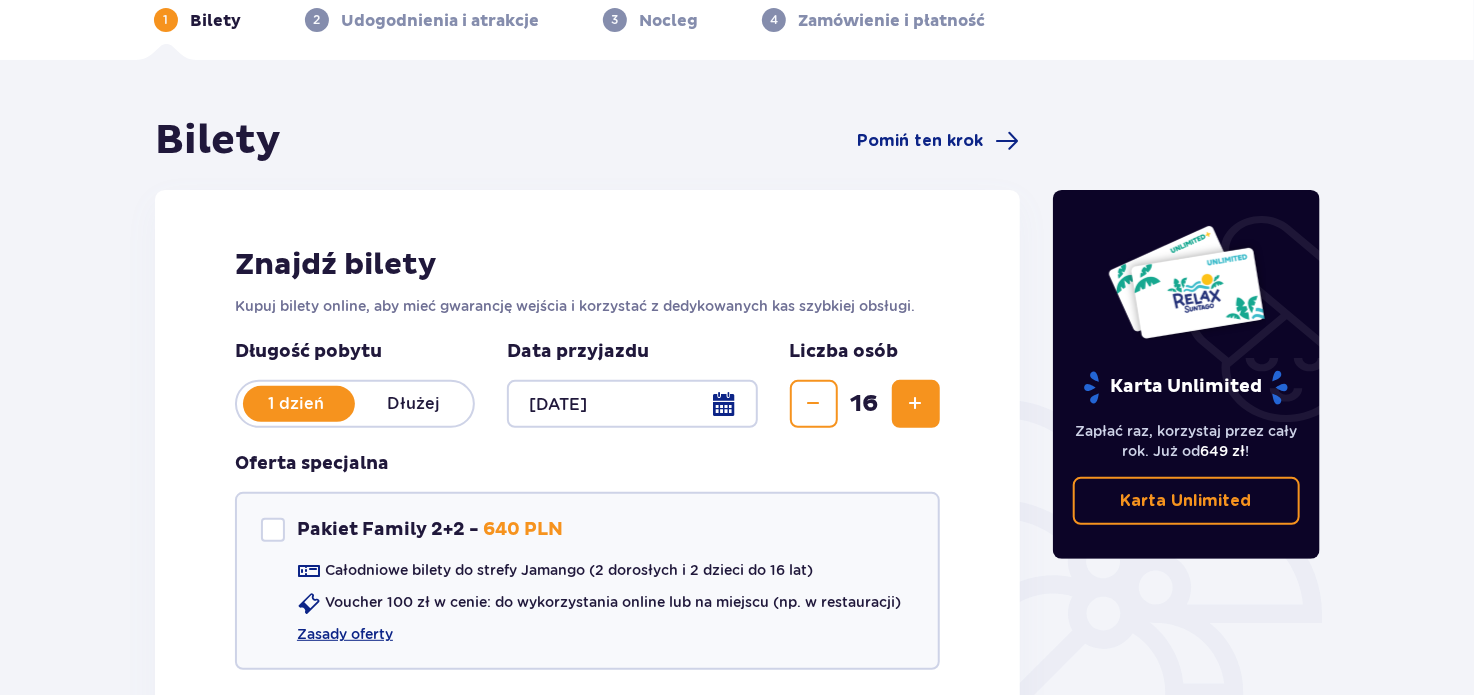 scroll, scrollTop: 108, scrollLeft: 0, axis: vertical 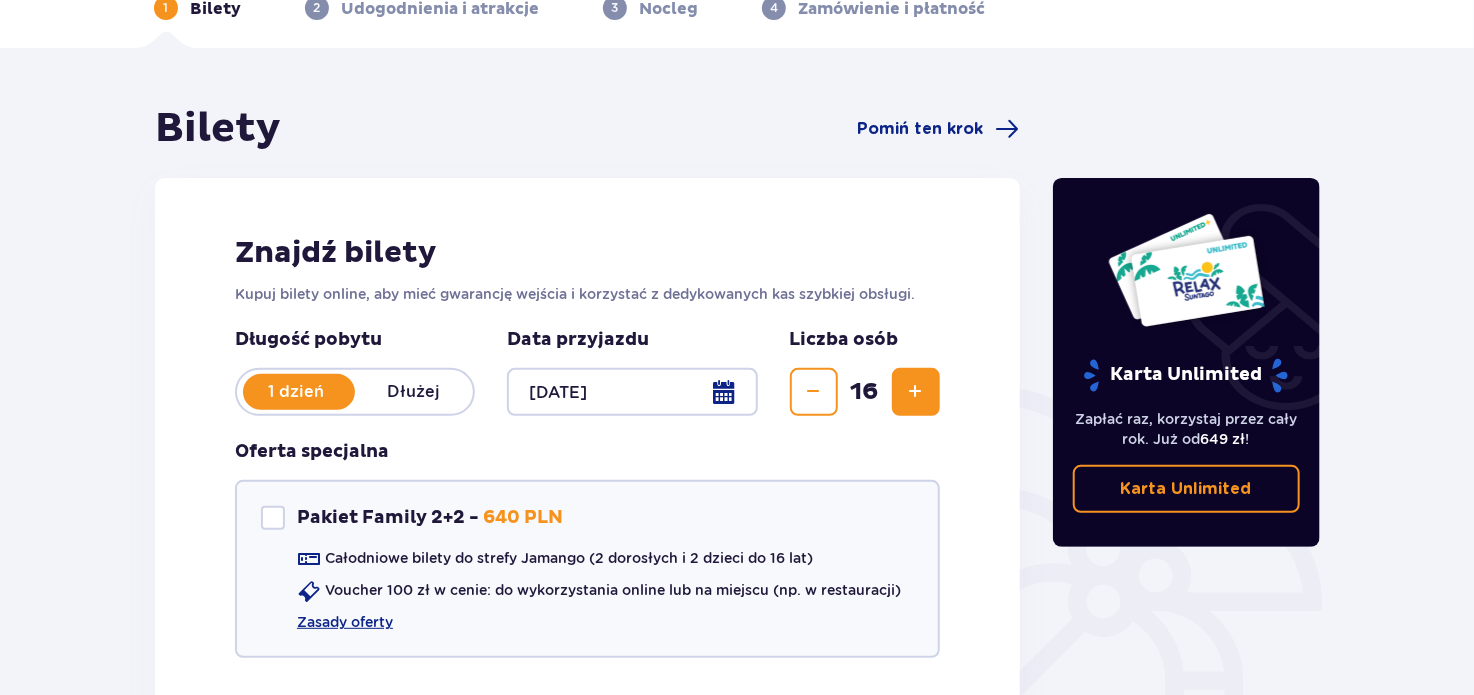 click at bounding box center (814, 392) 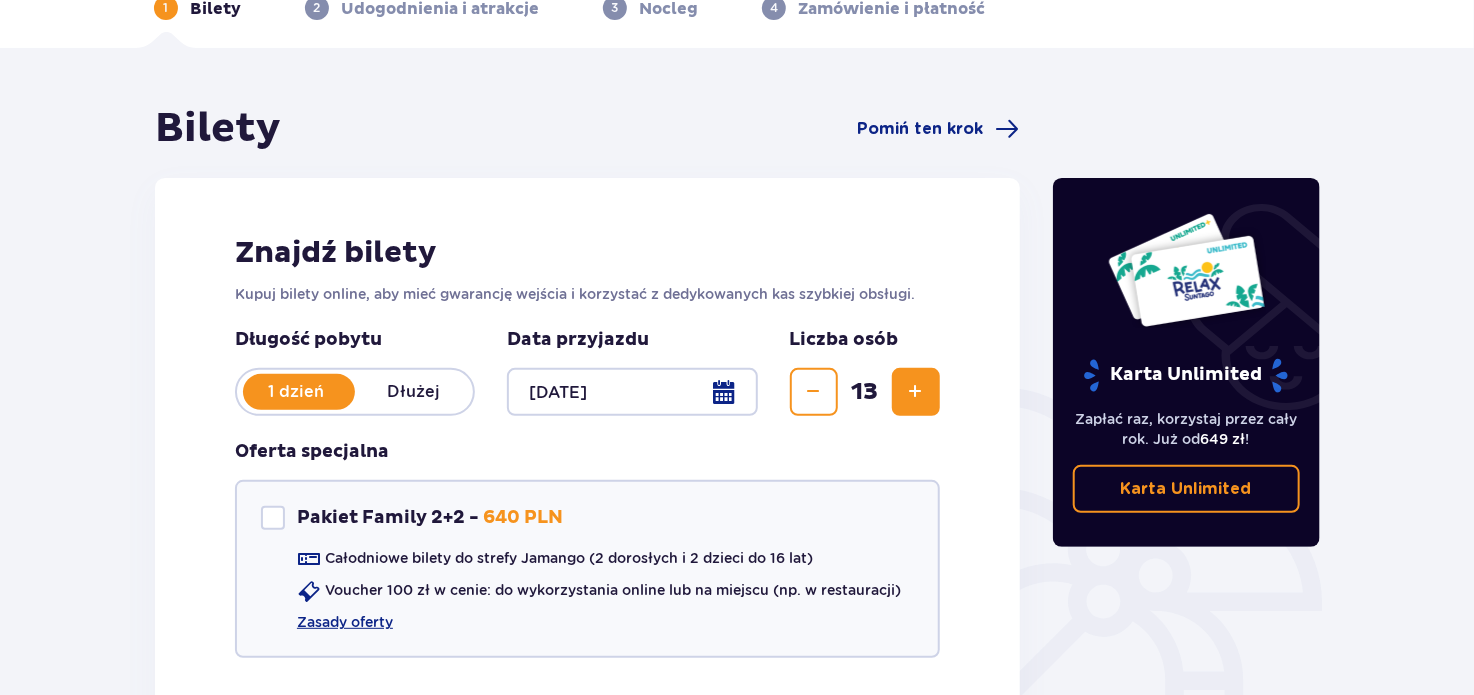 click at bounding box center (814, 392) 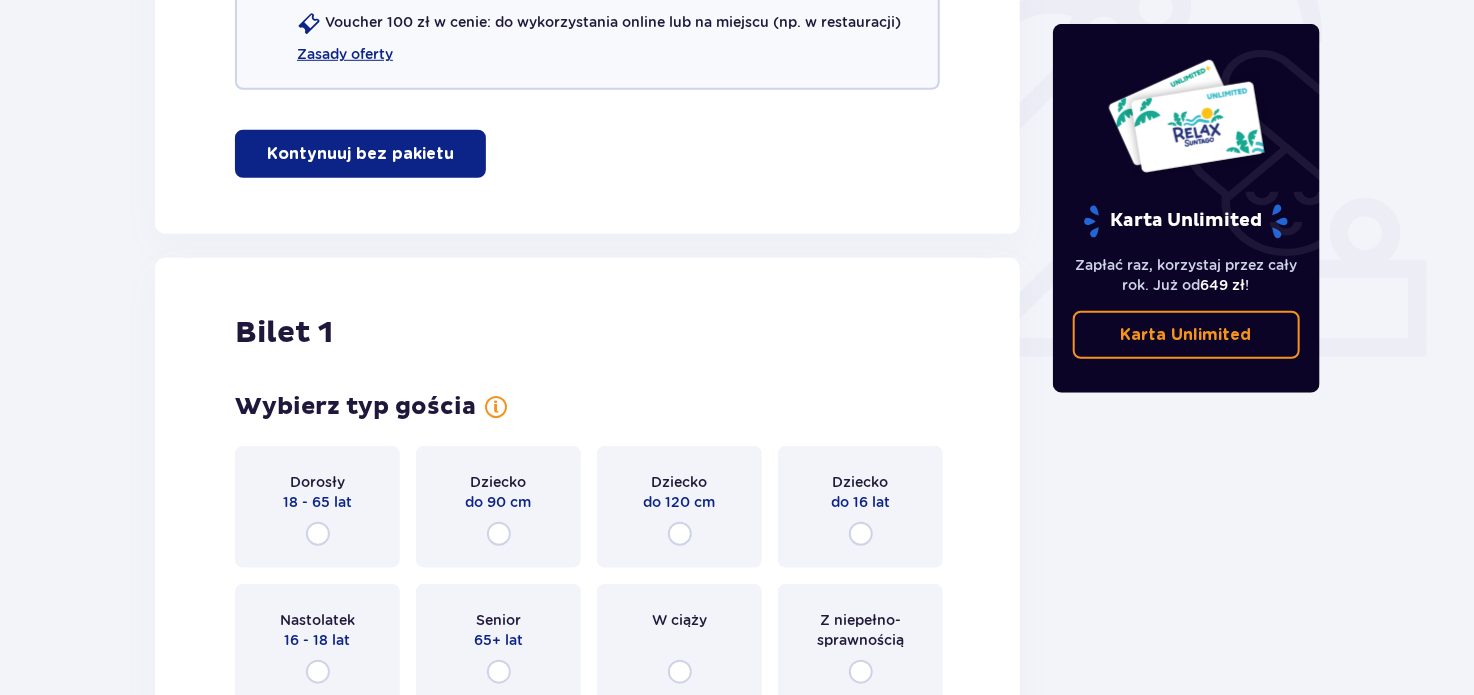 scroll, scrollTop: 678, scrollLeft: 0, axis: vertical 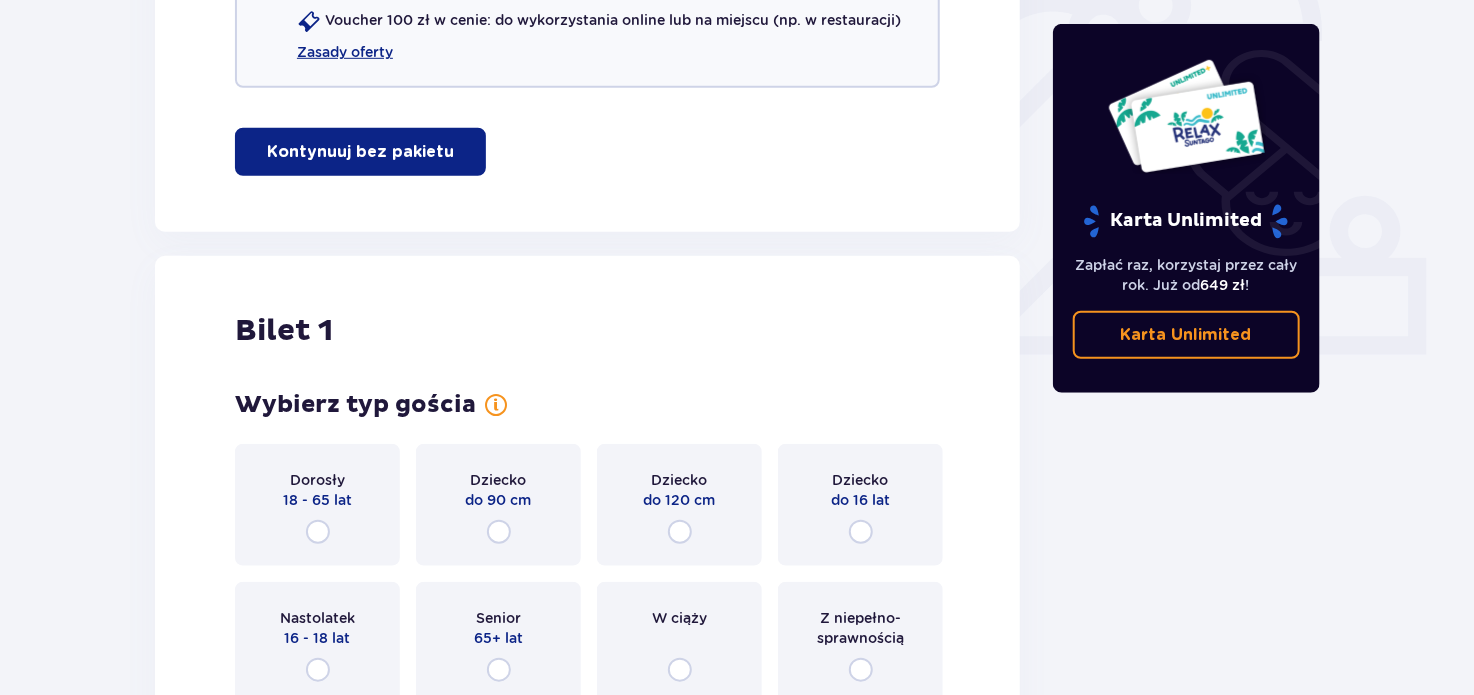 click on "Kontynuuj bez pakietu" at bounding box center [360, 152] 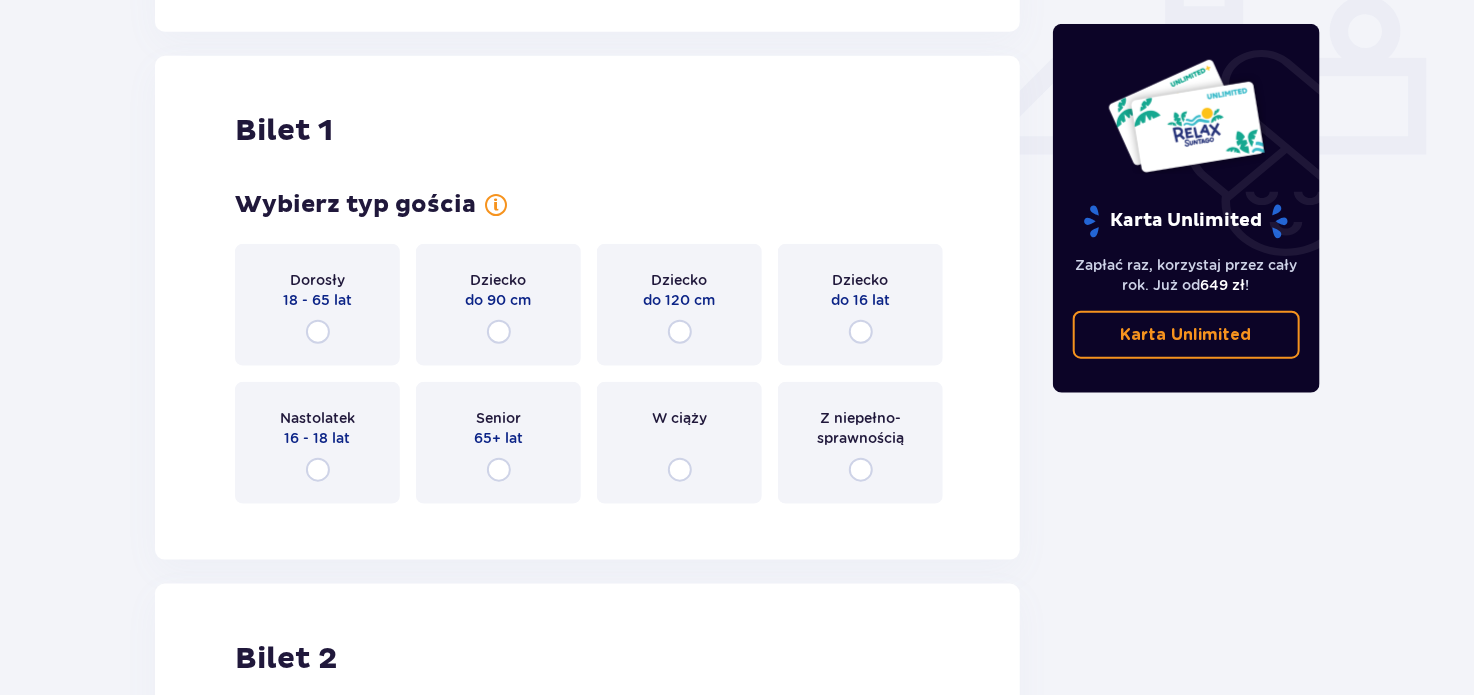 scroll, scrollTop: 880, scrollLeft: 0, axis: vertical 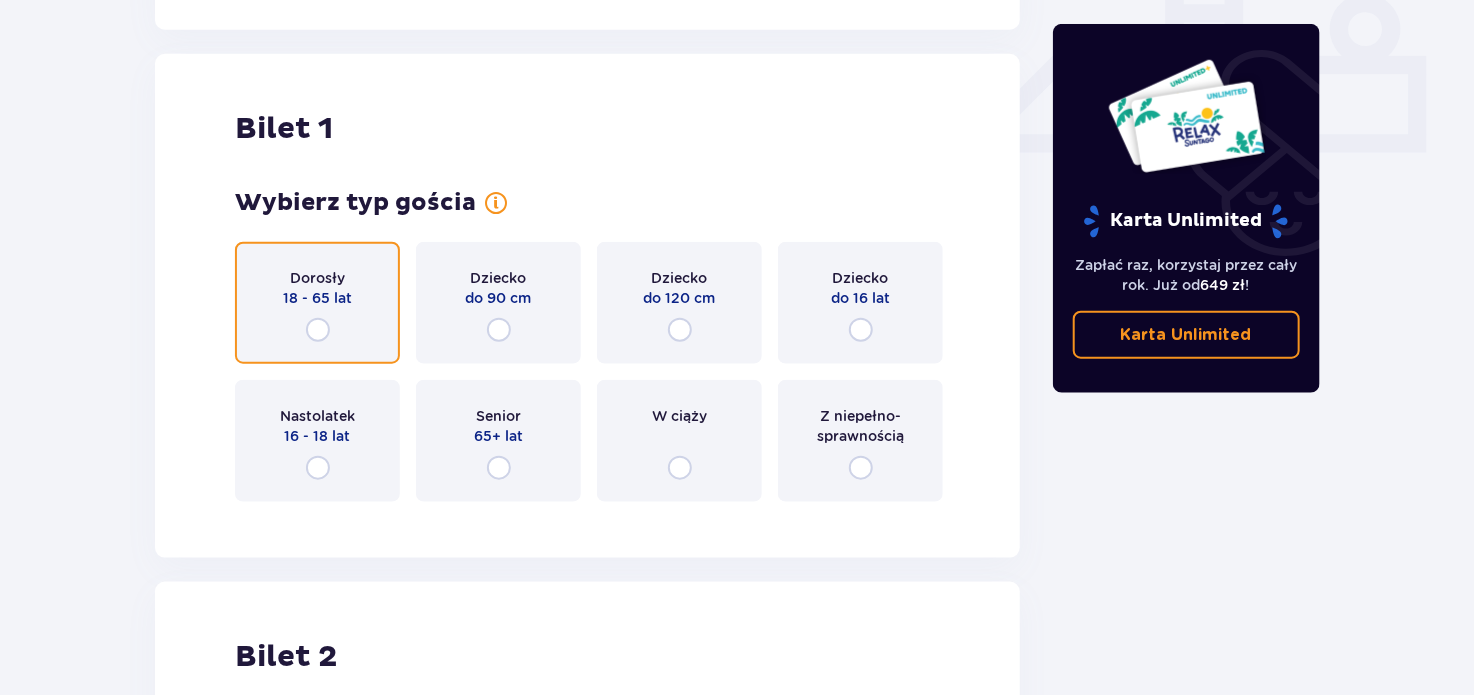 click at bounding box center (318, 330) 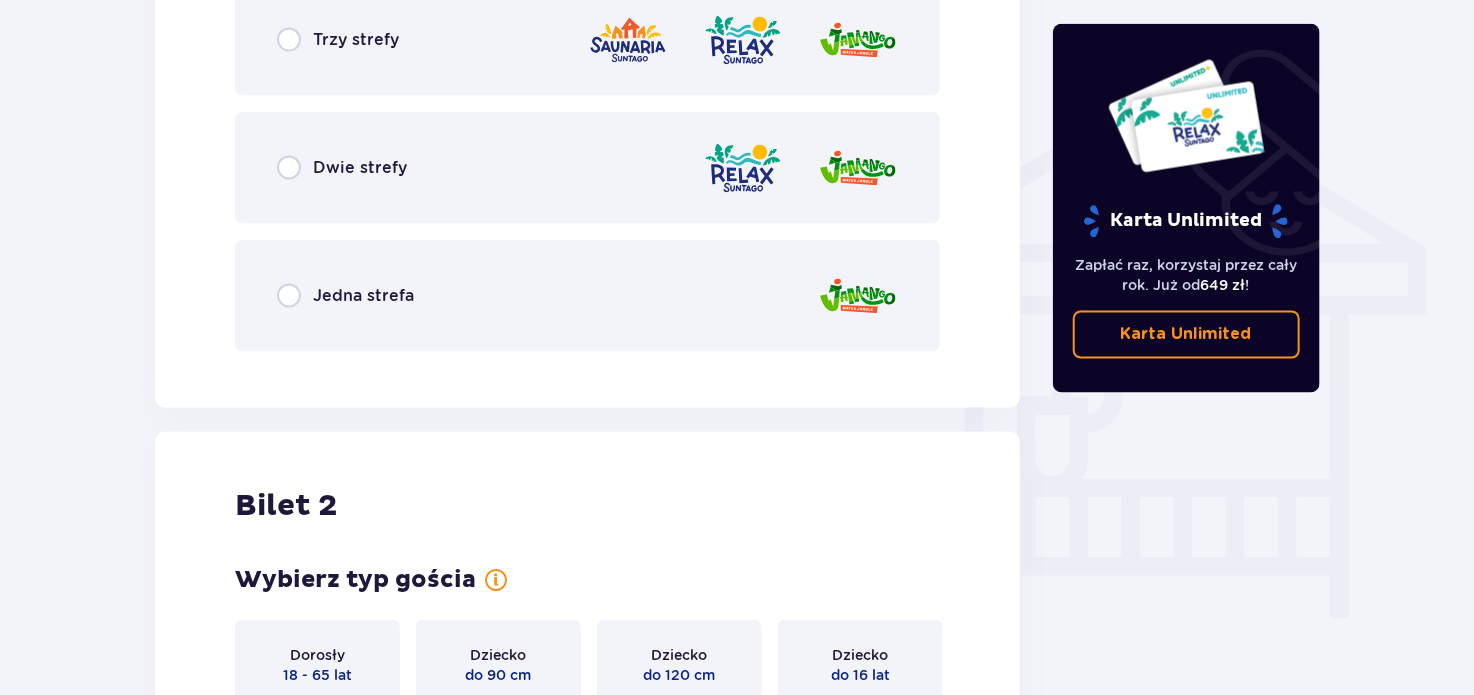 scroll, scrollTop: 1532, scrollLeft: 0, axis: vertical 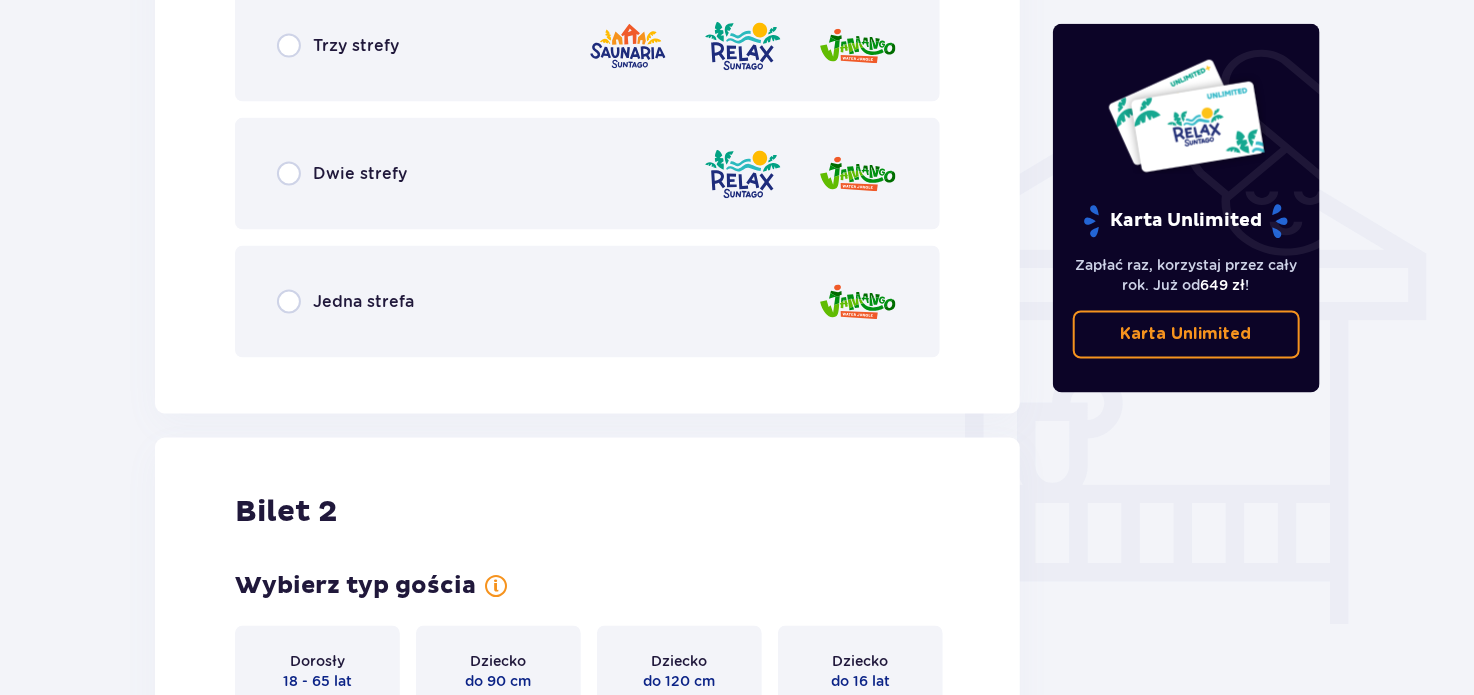 click on "Dwie strefy" at bounding box center [587, 174] 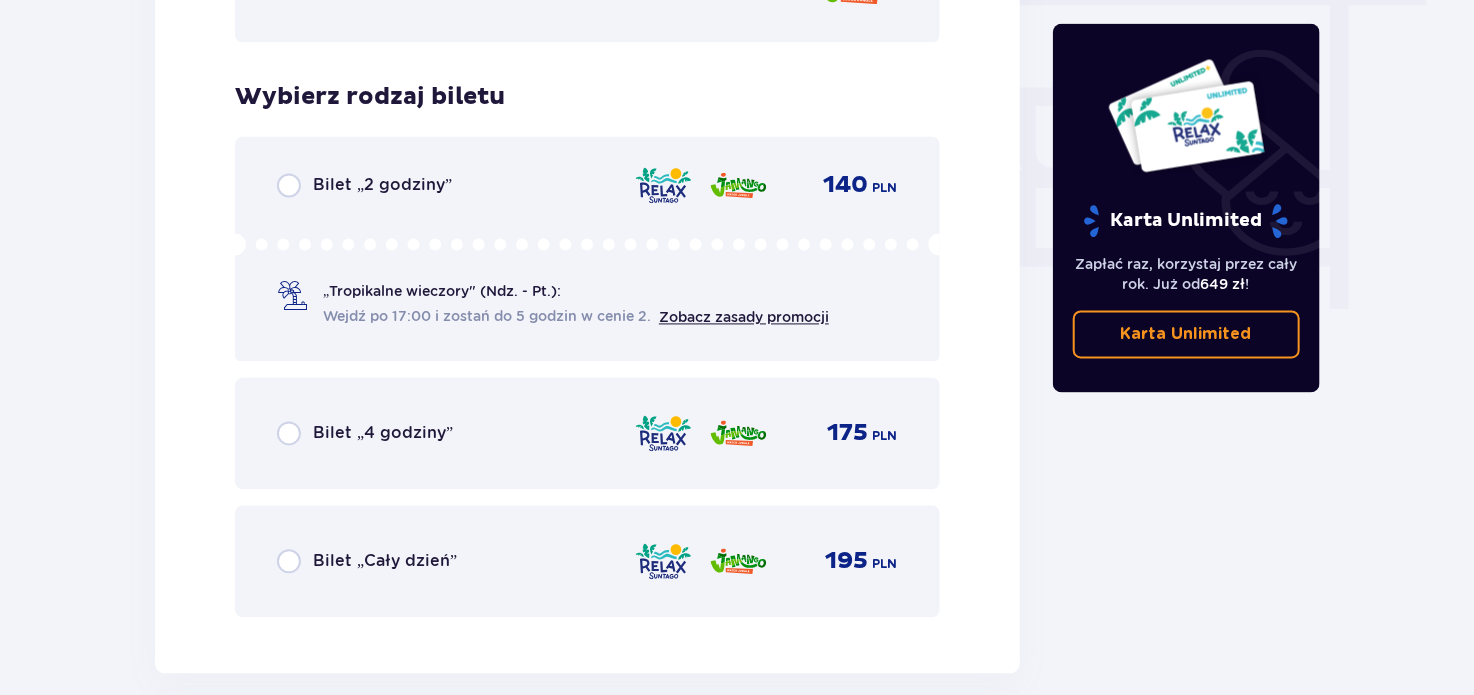 scroll, scrollTop: 1904, scrollLeft: 0, axis: vertical 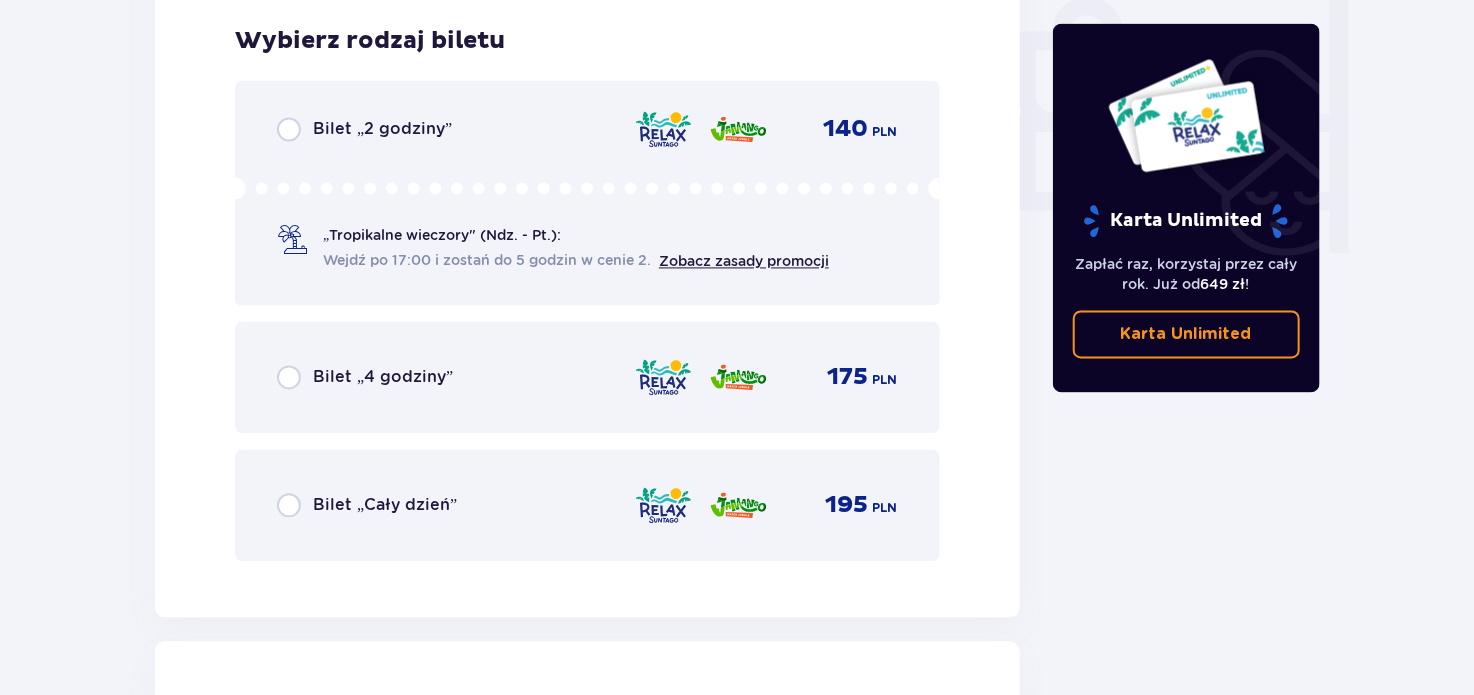 click on "Bilet „Cały dzień”   195 PLN" at bounding box center (587, 505) 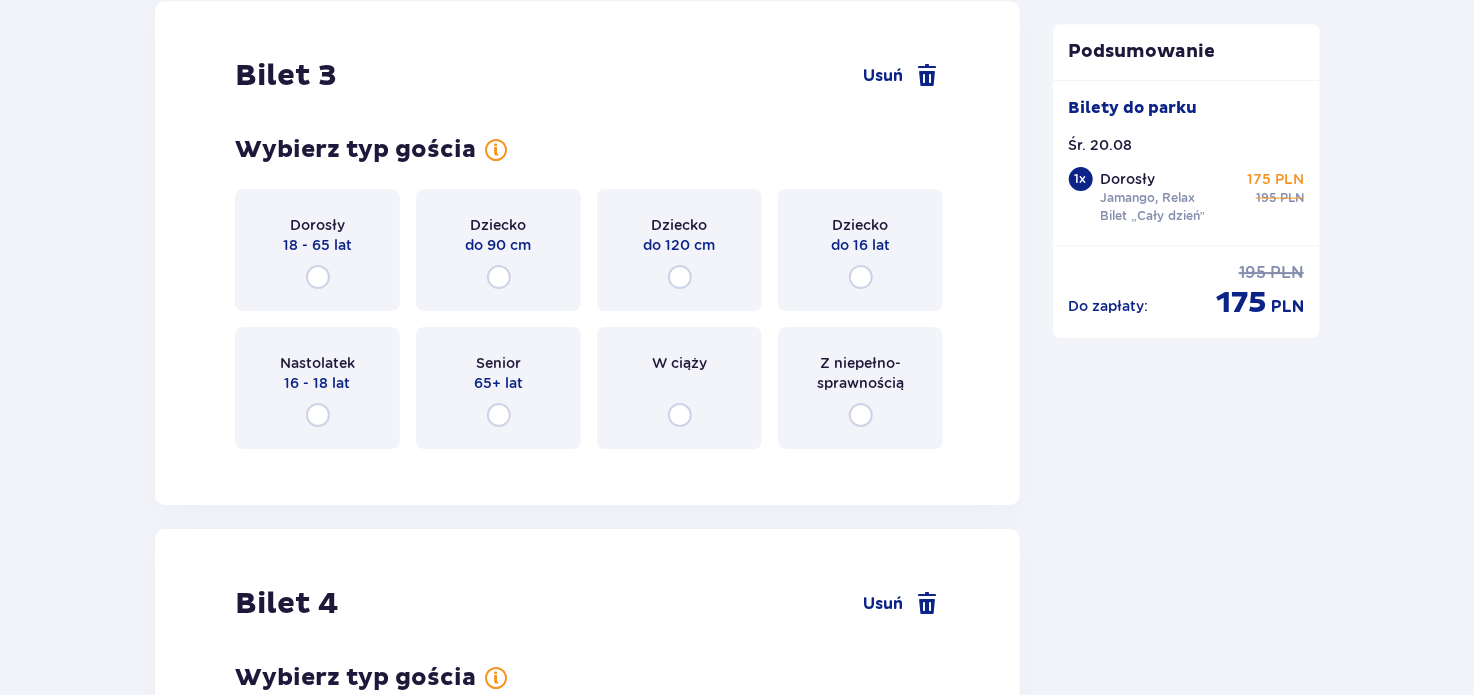 scroll, scrollTop: 3072, scrollLeft: 0, axis: vertical 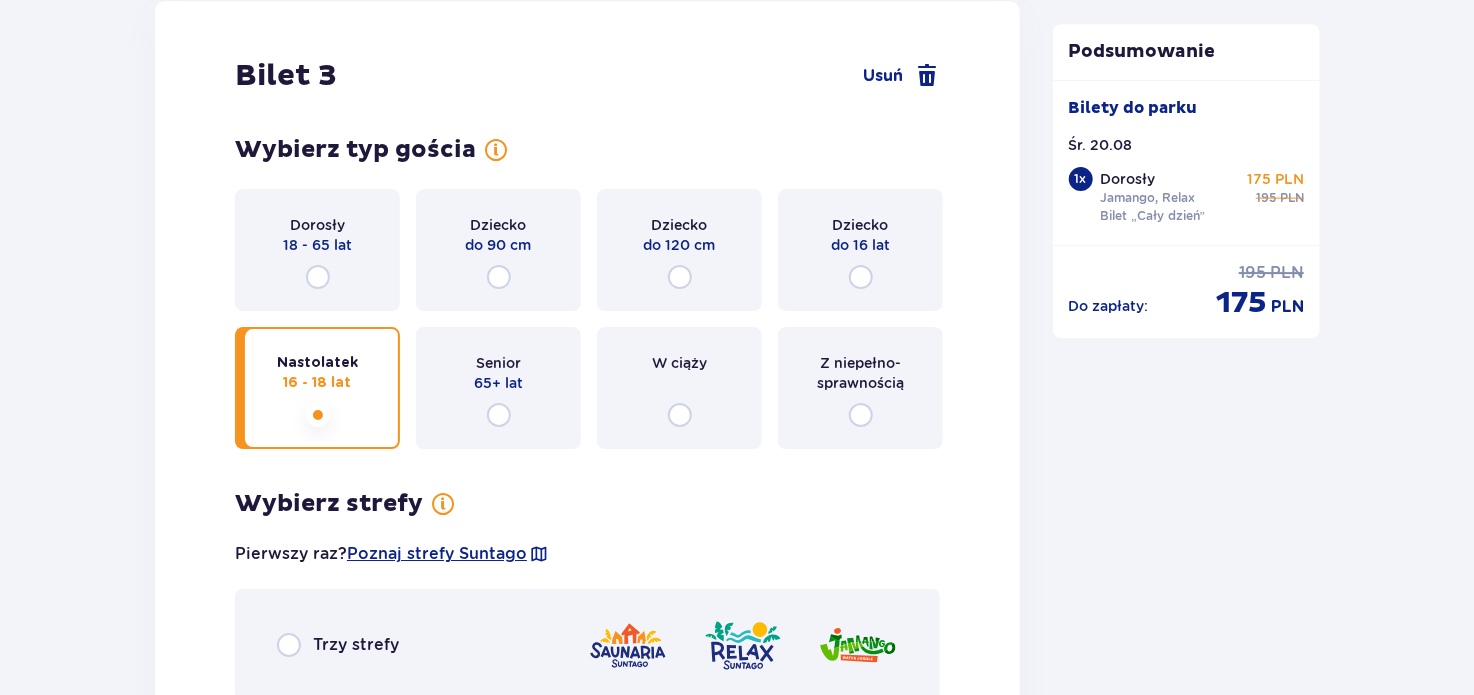 click on "Nastolatek 16 - 18 lat" at bounding box center [317, 388] 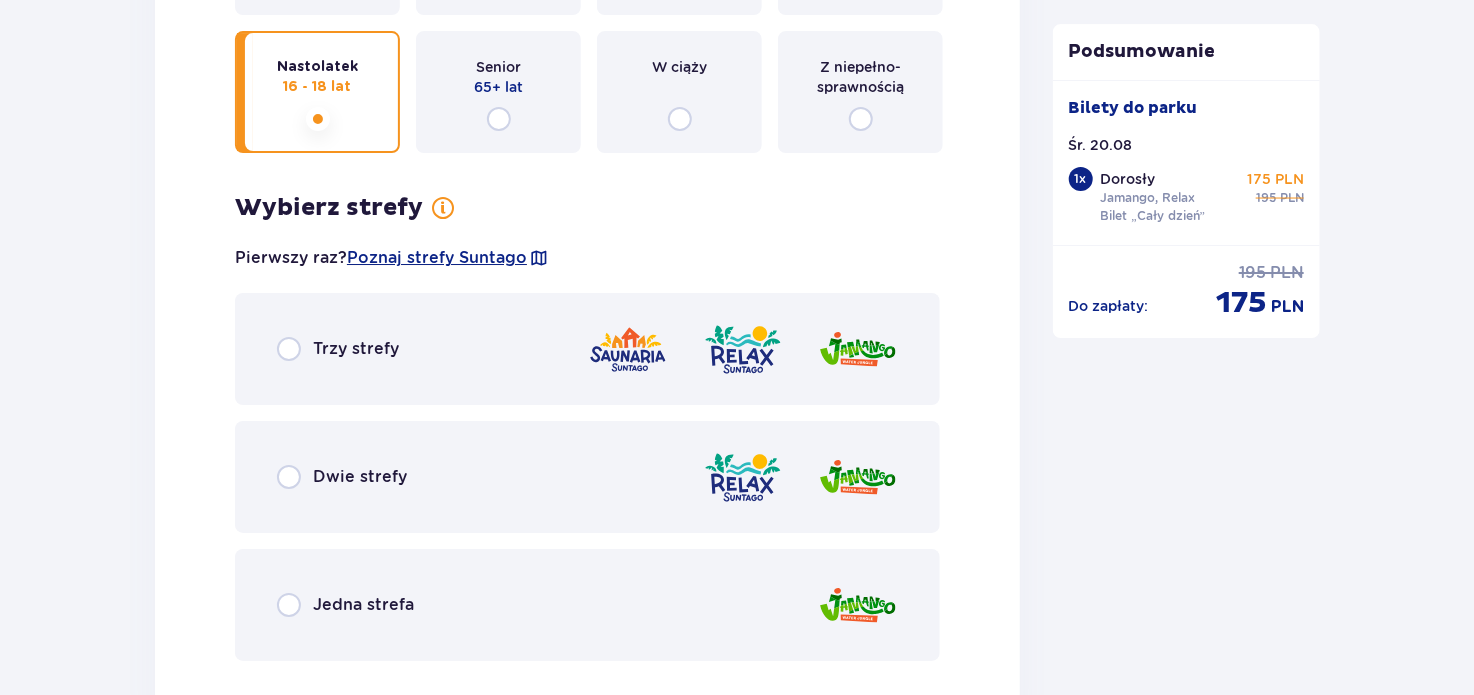 scroll, scrollTop: 3371, scrollLeft: 0, axis: vertical 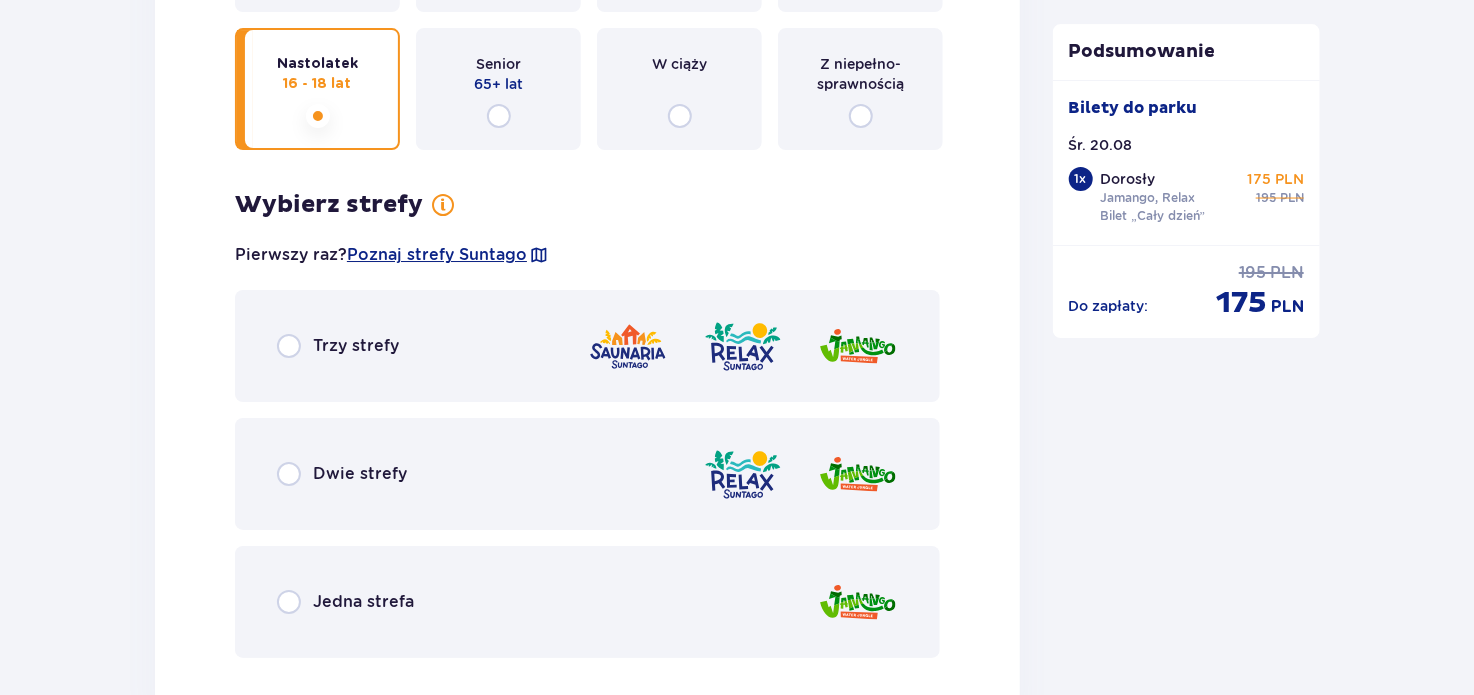 click on "Dwie strefy" at bounding box center (587, 474) 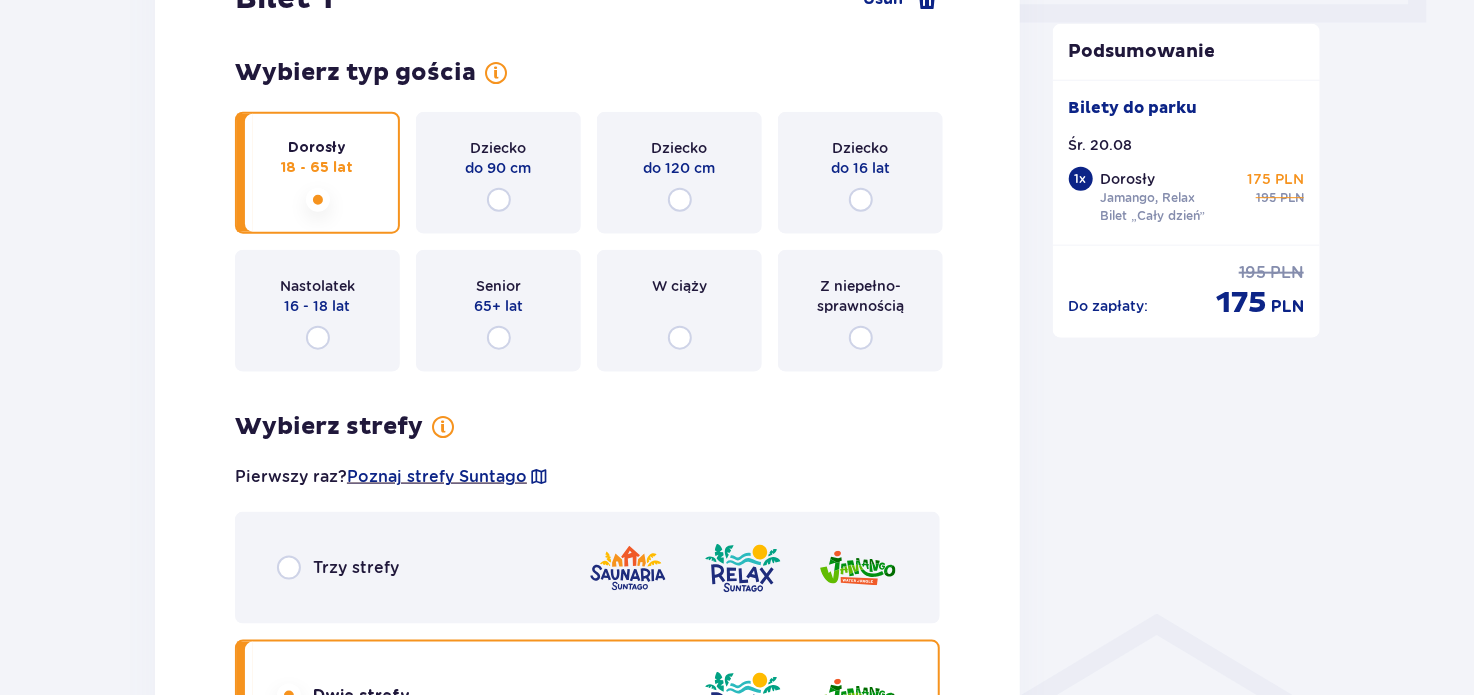 scroll, scrollTop: 986, scrollLeft: 0, axis: vertical 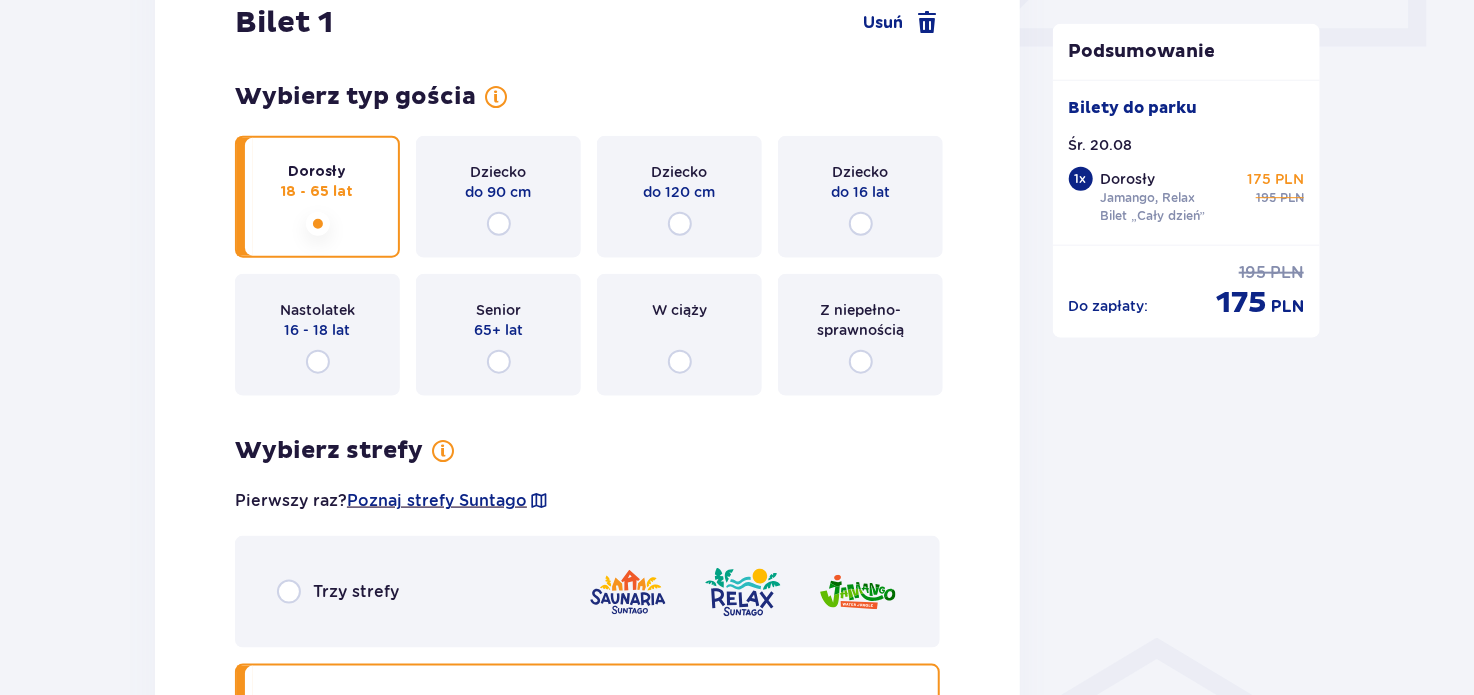 click on "Dorosły 18 - 65 lat" at bounding box center [317, 197] 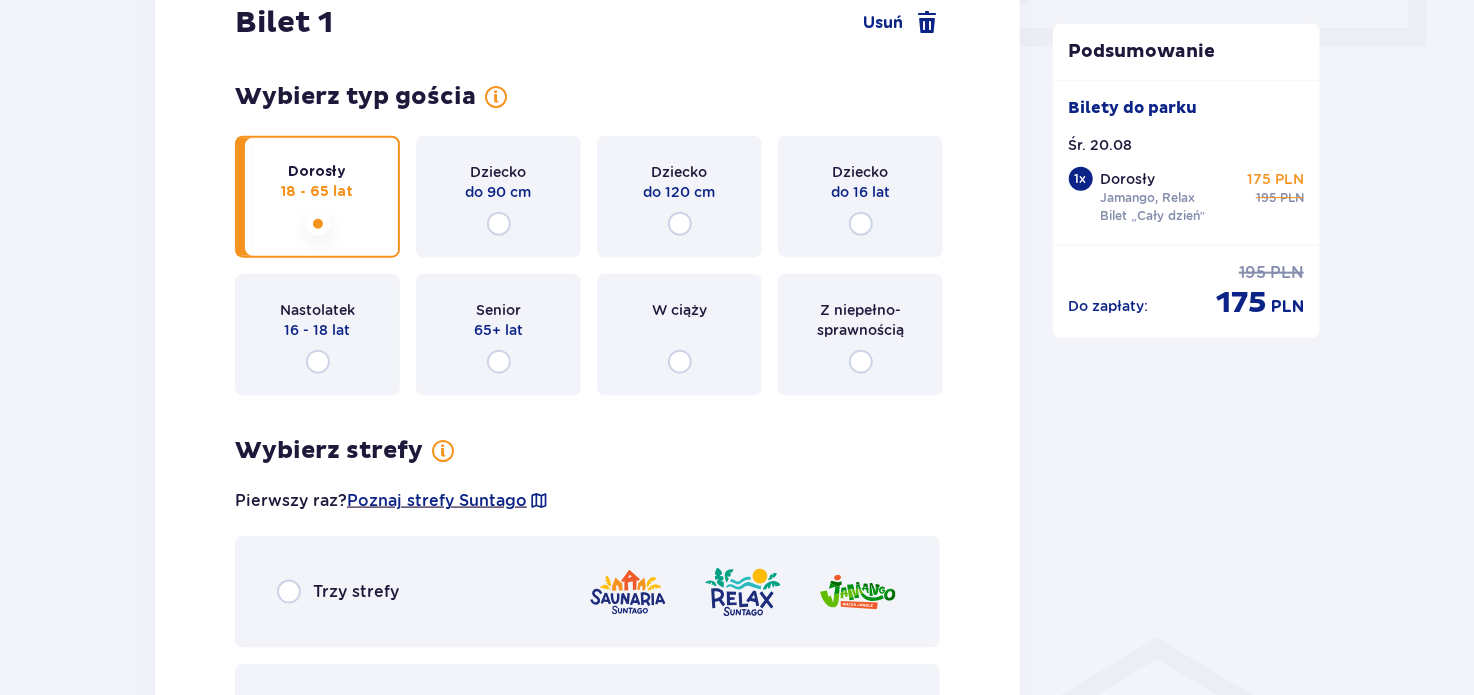 scroll, scrollTop: 1048, scrollLeft: 0, axis: vertical 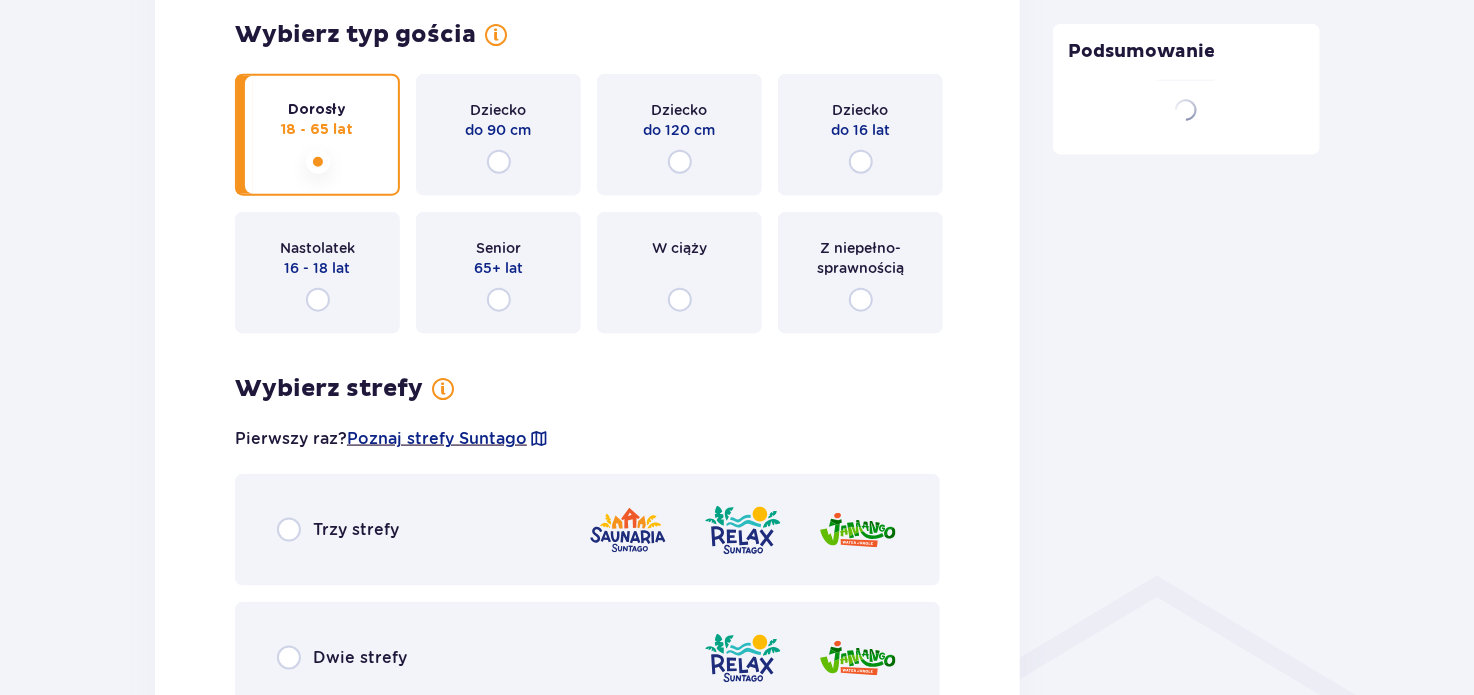 click on "Trzy strefy Dwie strefy Jedna strefa" at bounding box center (587, 658) 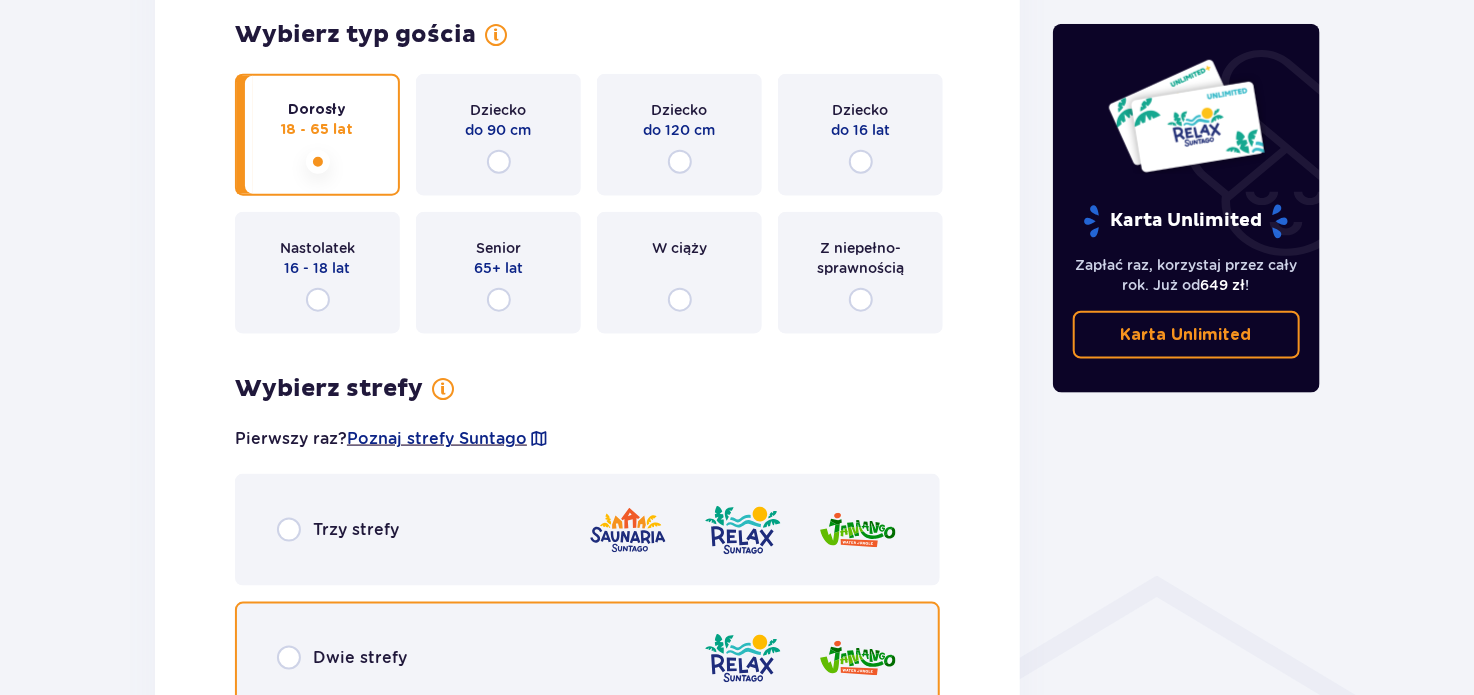 click at bounding box center [289, 658] 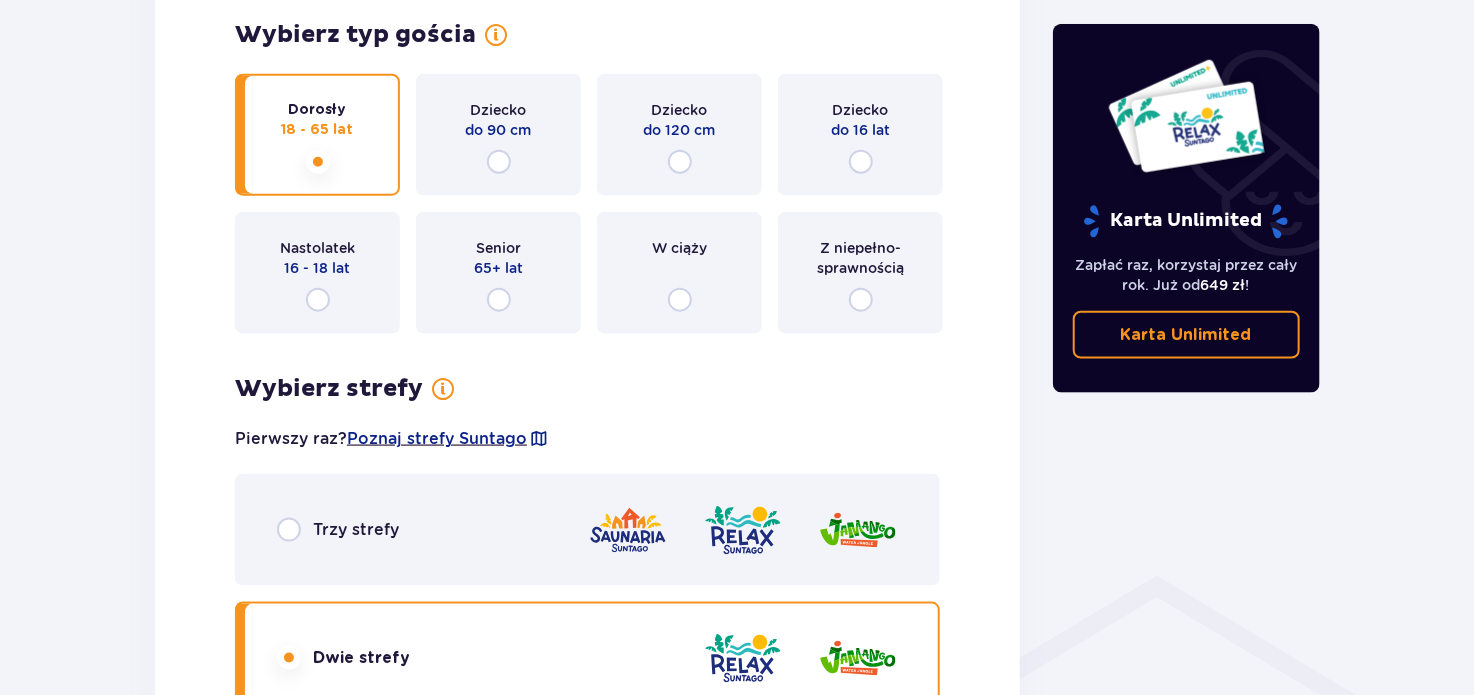 click at bounding box center (289, 658) 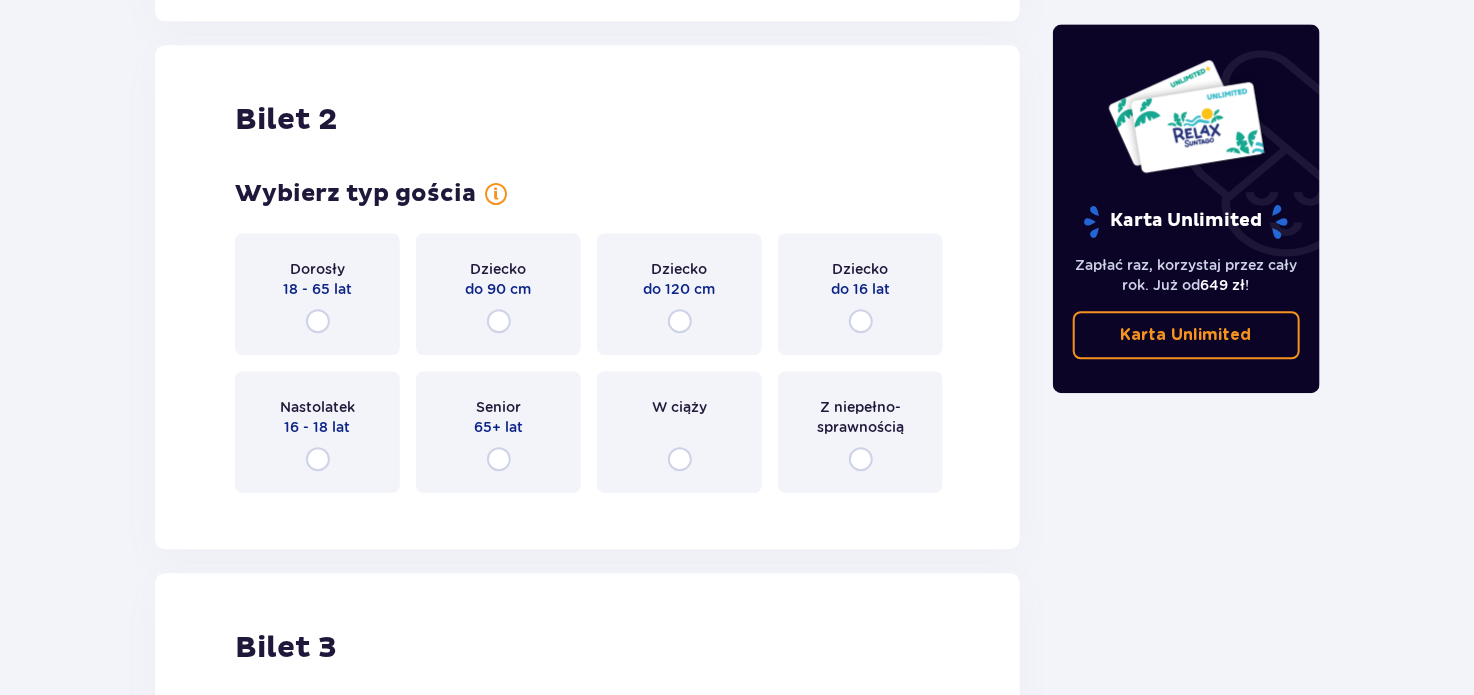 scroll, scrollTop: 2575, scrollLeft: 0, axis: vertical 